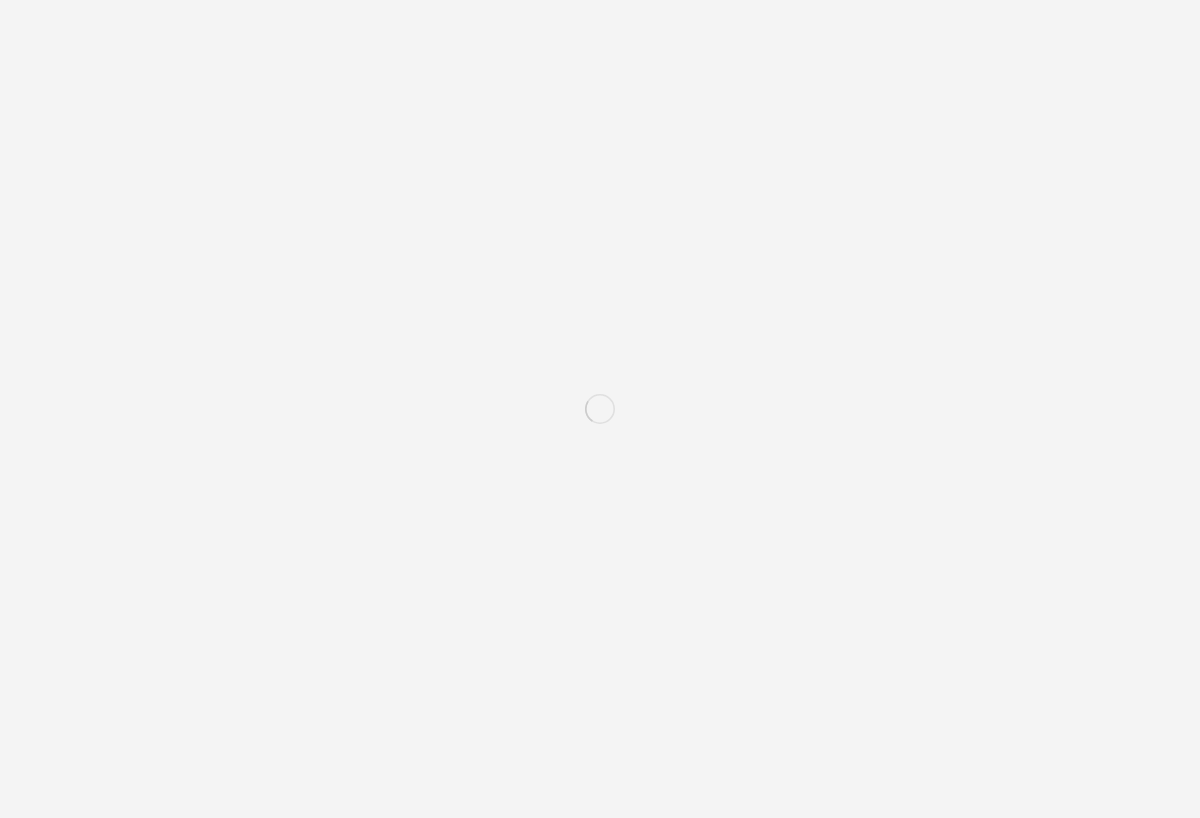 scroll, scrollTop: 0, scrollLeft: 0, axis: both 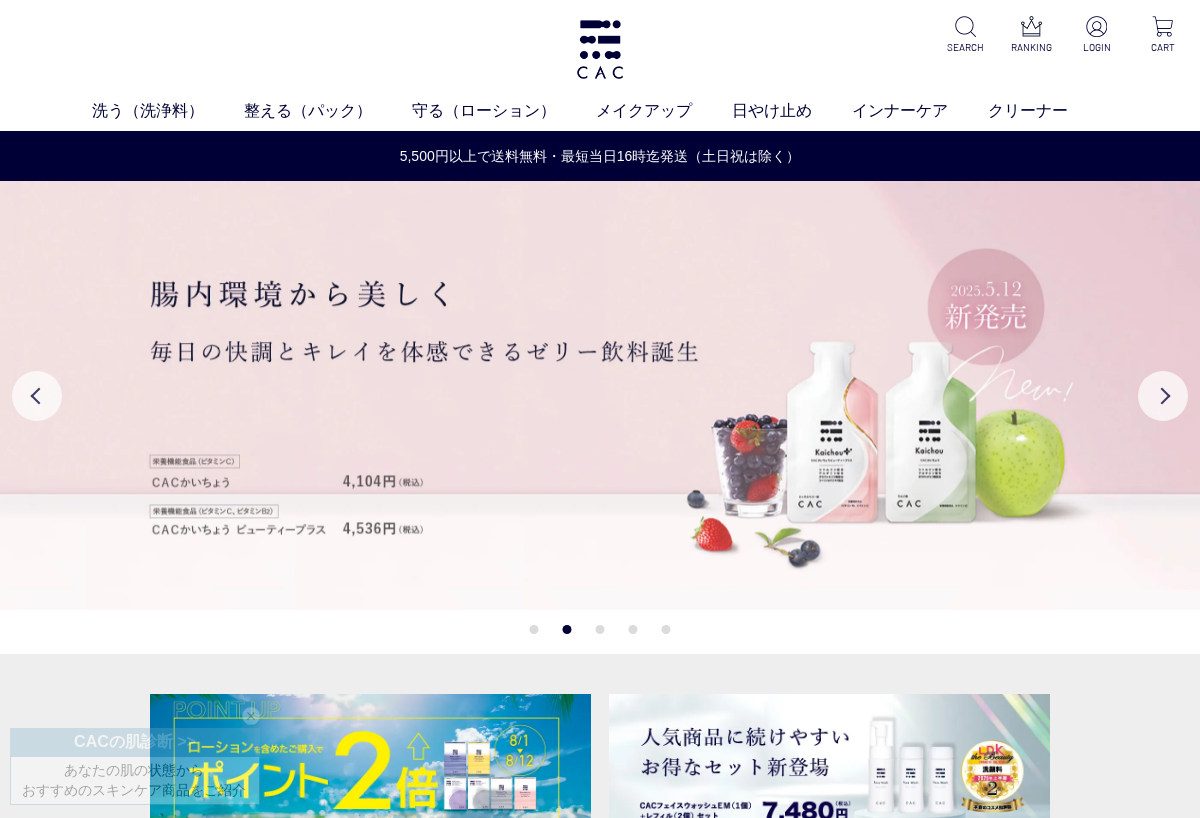 click at bounding box center [1096, 26] 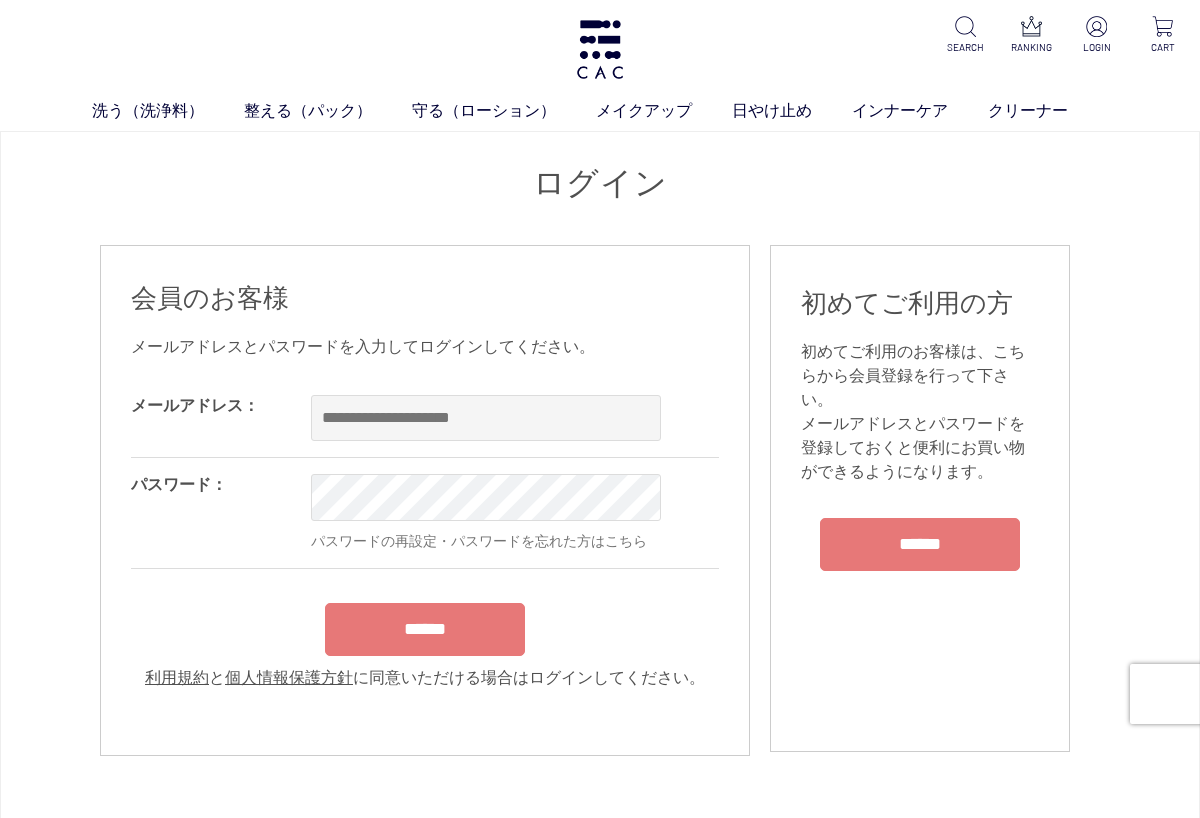 scroll, scrollTop: 0, scrollLeft: 0, axis: both 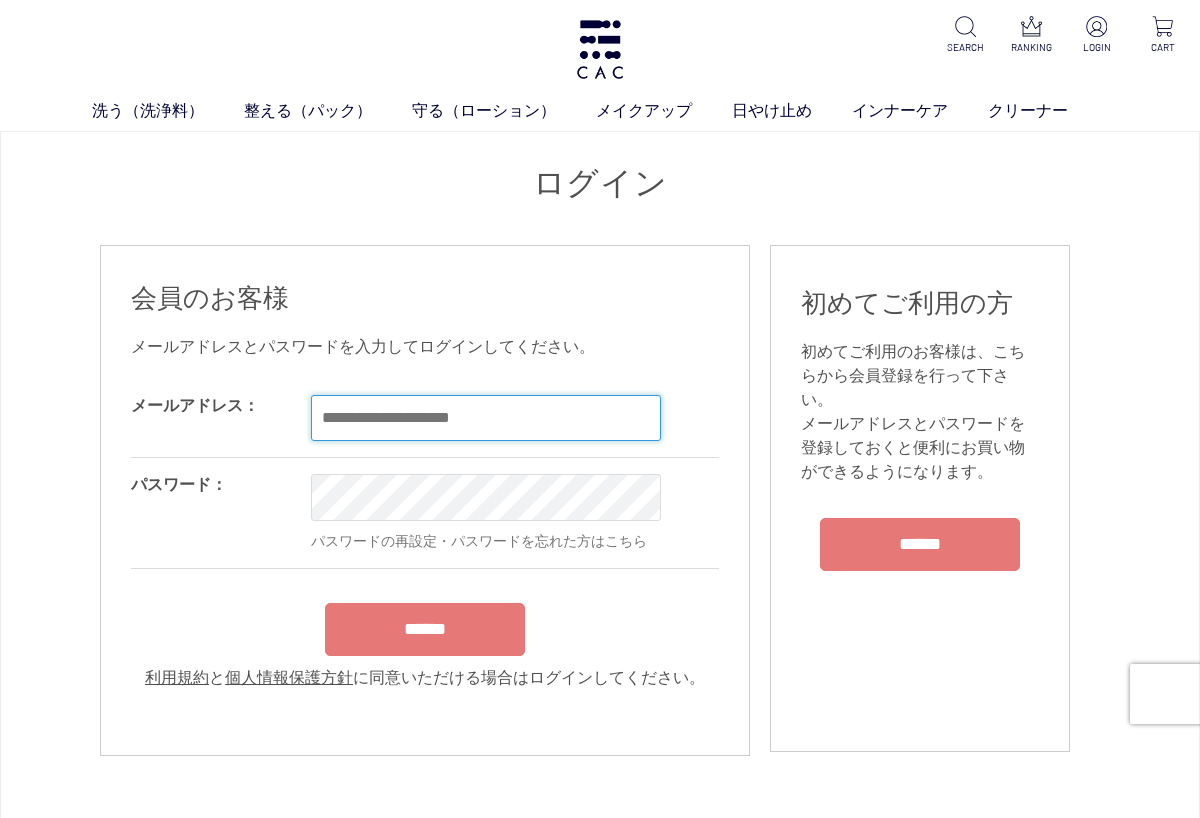 click at bounding box center [486, 418] 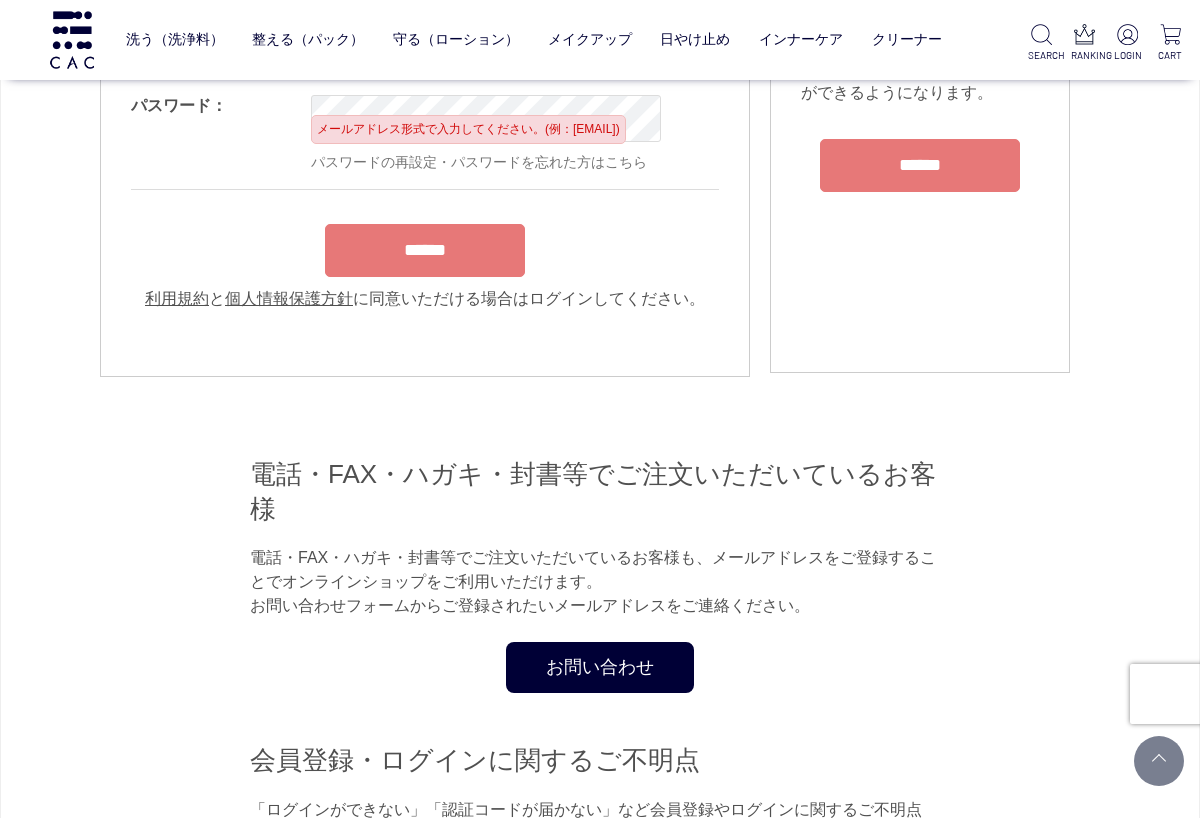 scroll, scrollTop: 0, scrollLeft: 0, axis: both 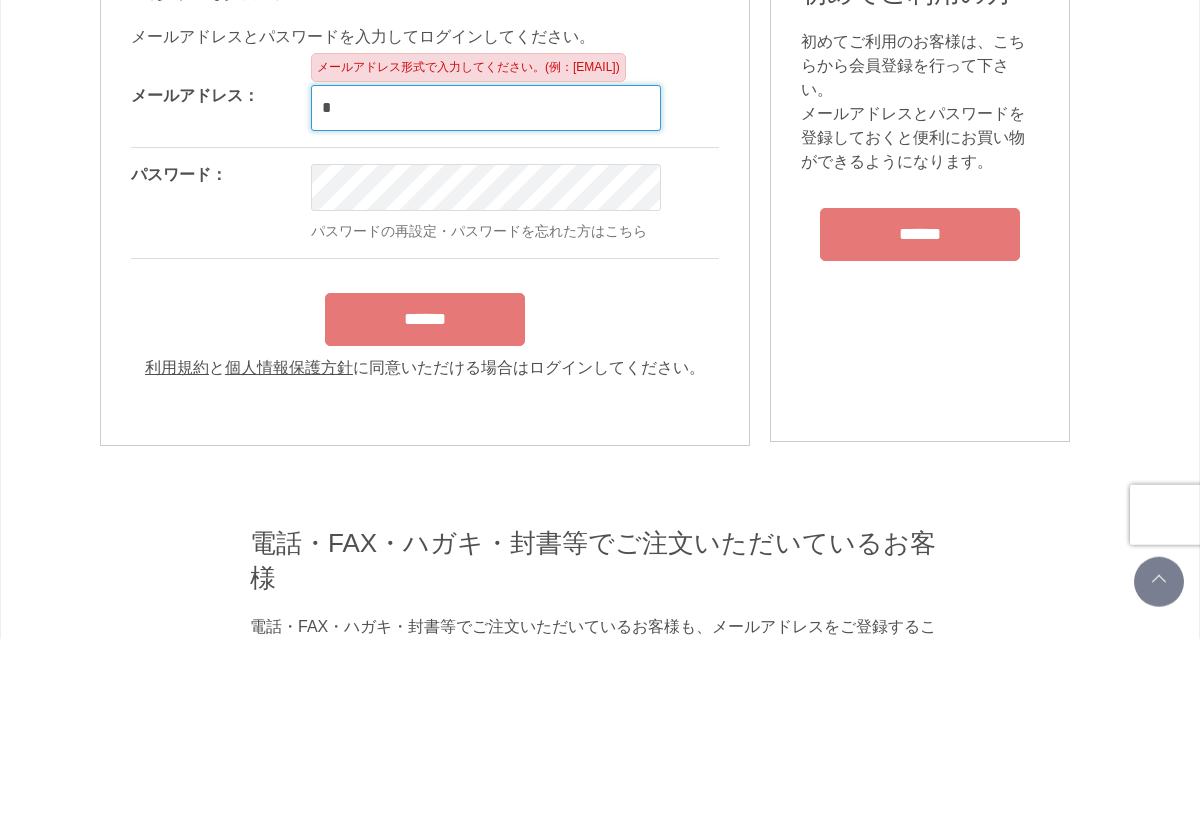 type on "*" 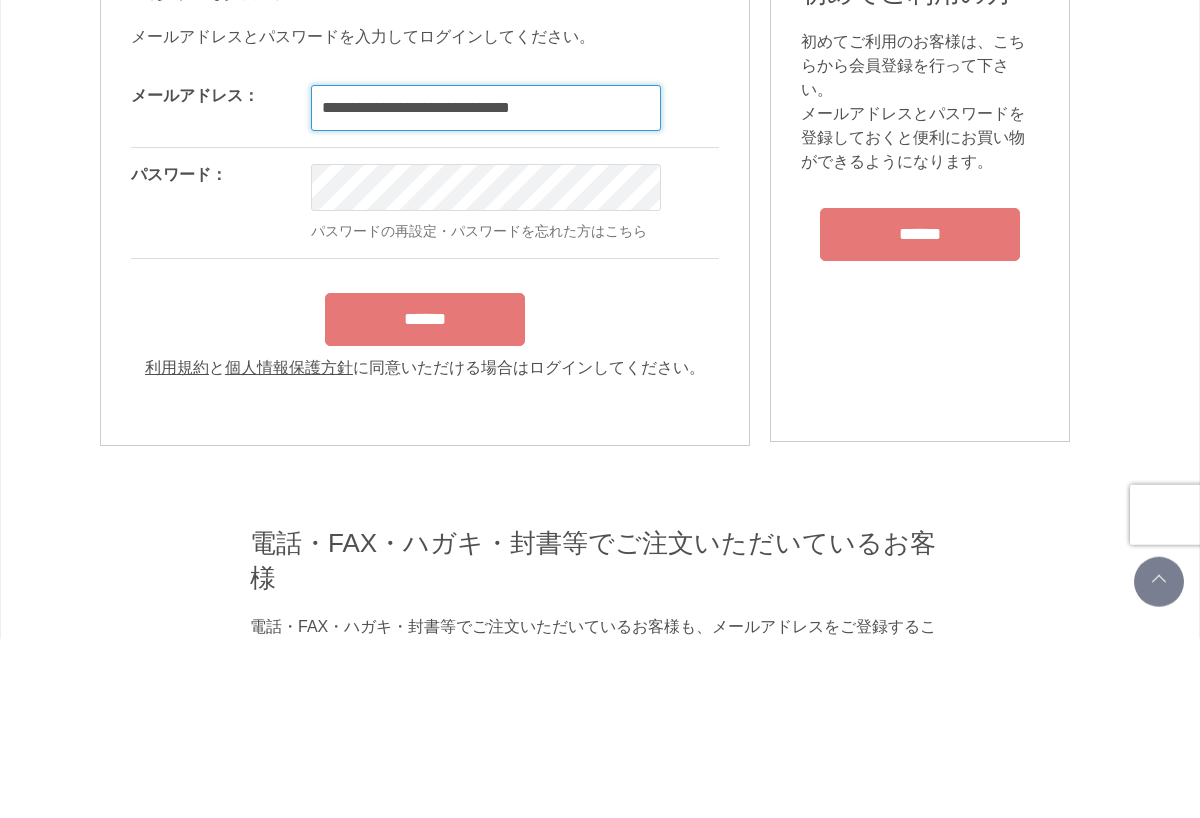 type on "**********" 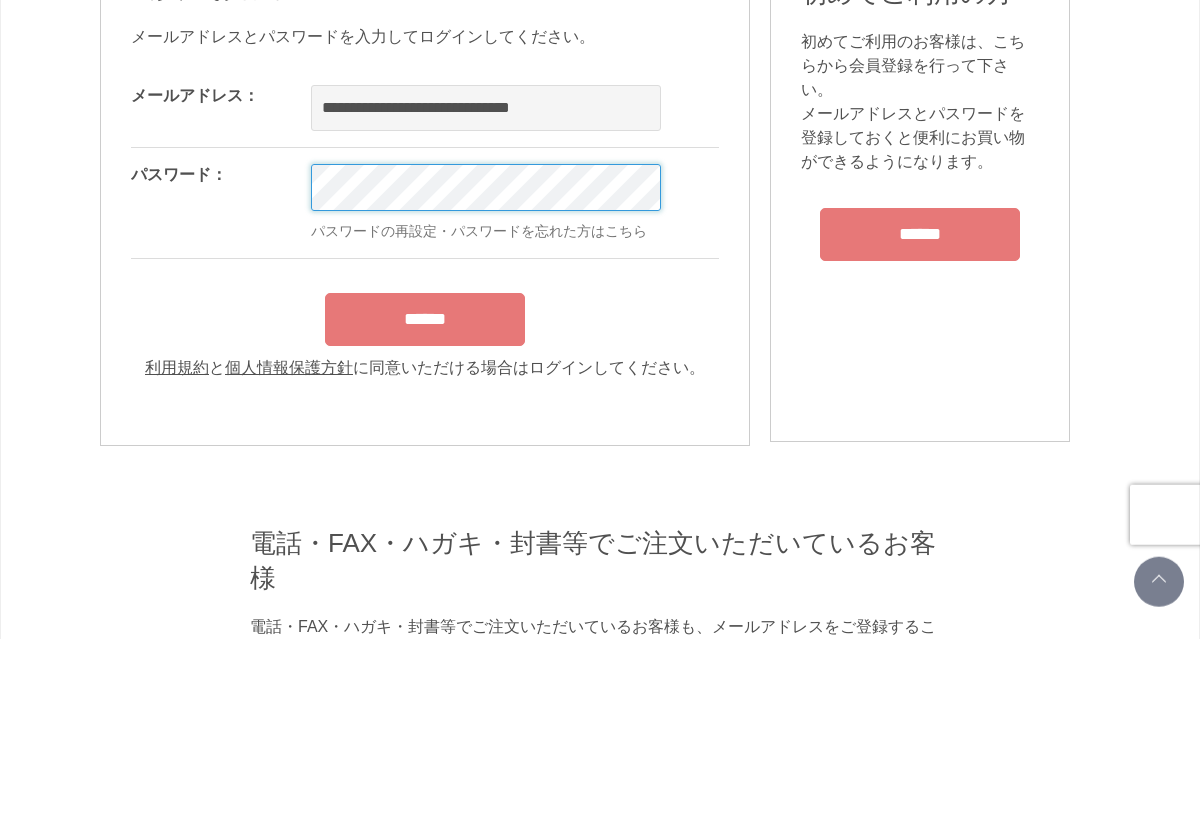 click on "洗う（洗浄料）
液体洗浄料
パウダー洗浄料
泡洗顔料
グッズ
整える（パック）
フェイスパック
ヘアパック
守る（ローション）
保湿化粧水
柔軟化粧水
美容液
ジェル
メイクアップ
ベース
アイ
フェイスカラー
リップ
日やけ止め
インナーケア
クリーナー
SEARCH
RANKING
LOGIN
CART
ログイン
会員のお客様
OK OK" at bounding box center [600, 1706] 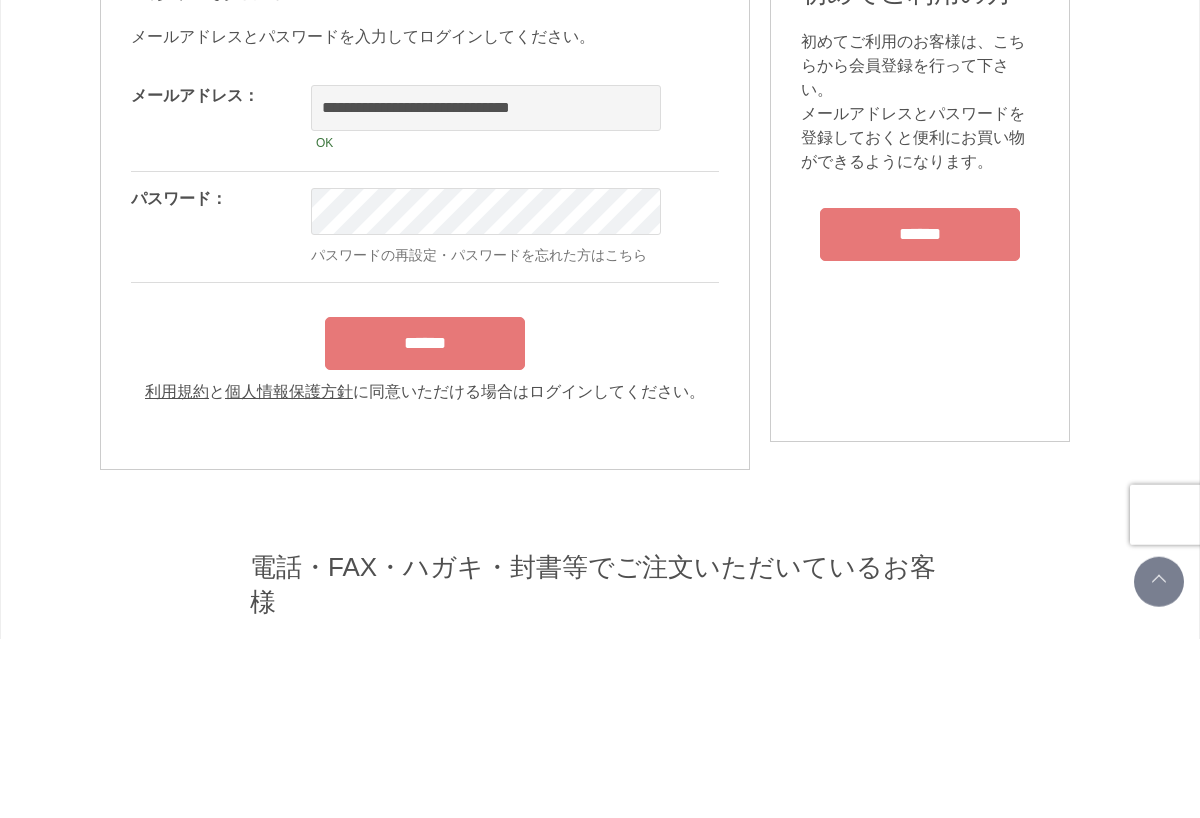 scroll, scrollTop: 179, scrollLeft: 0, axis: vertical 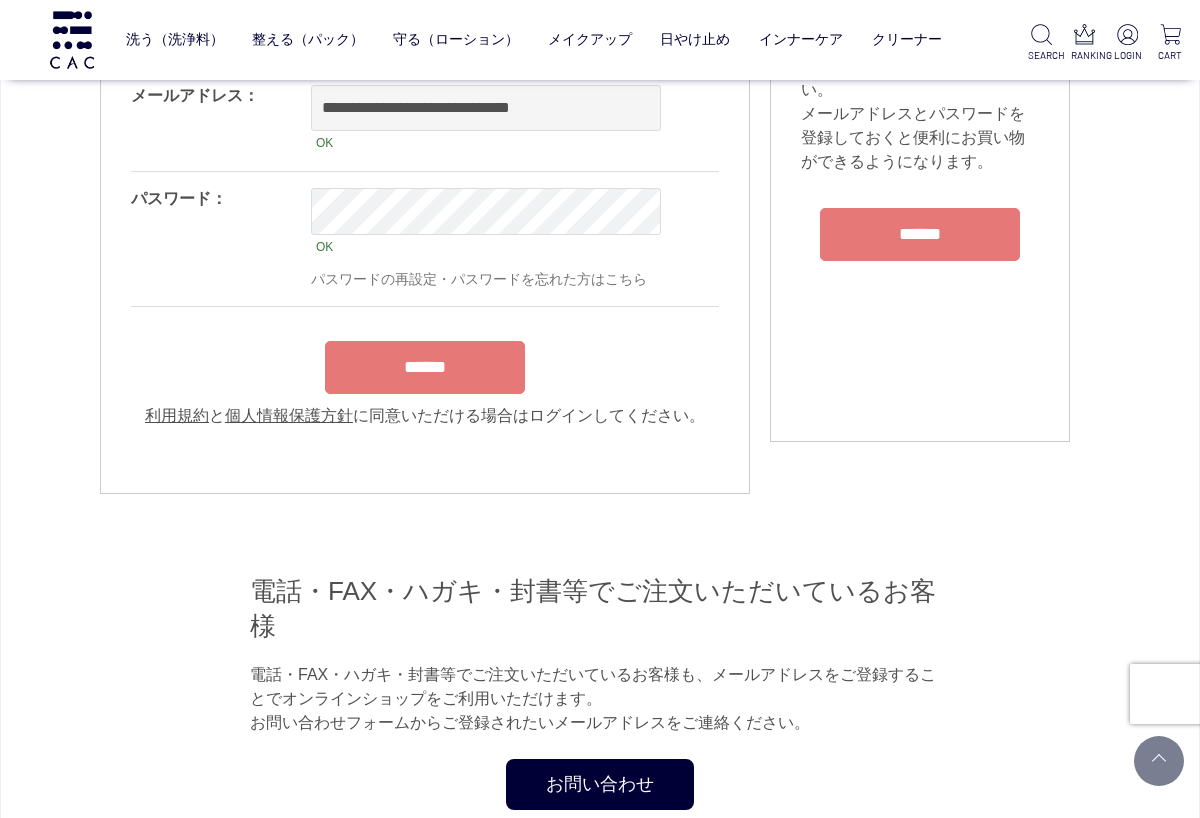 click on "******" at bounding box center (425, 367) 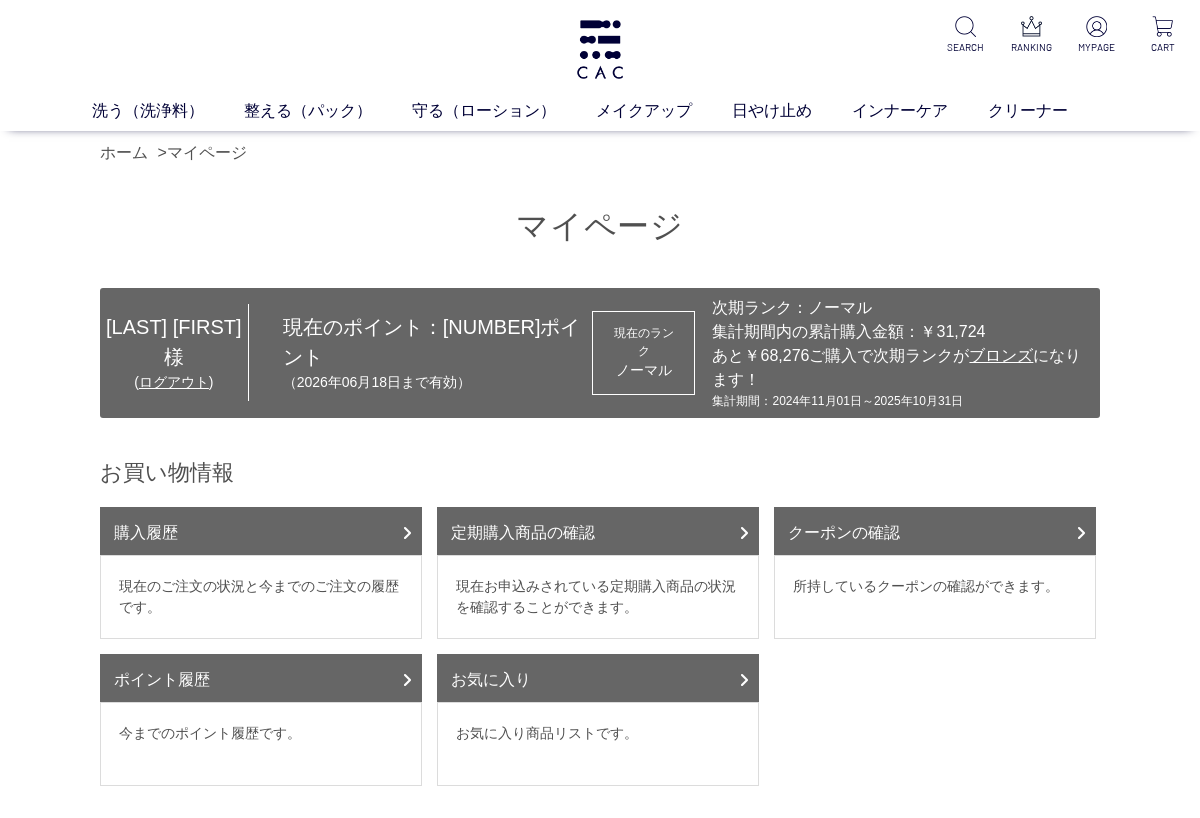 scroll, scrollTop: 0, scrollLeft: 0, axis: both 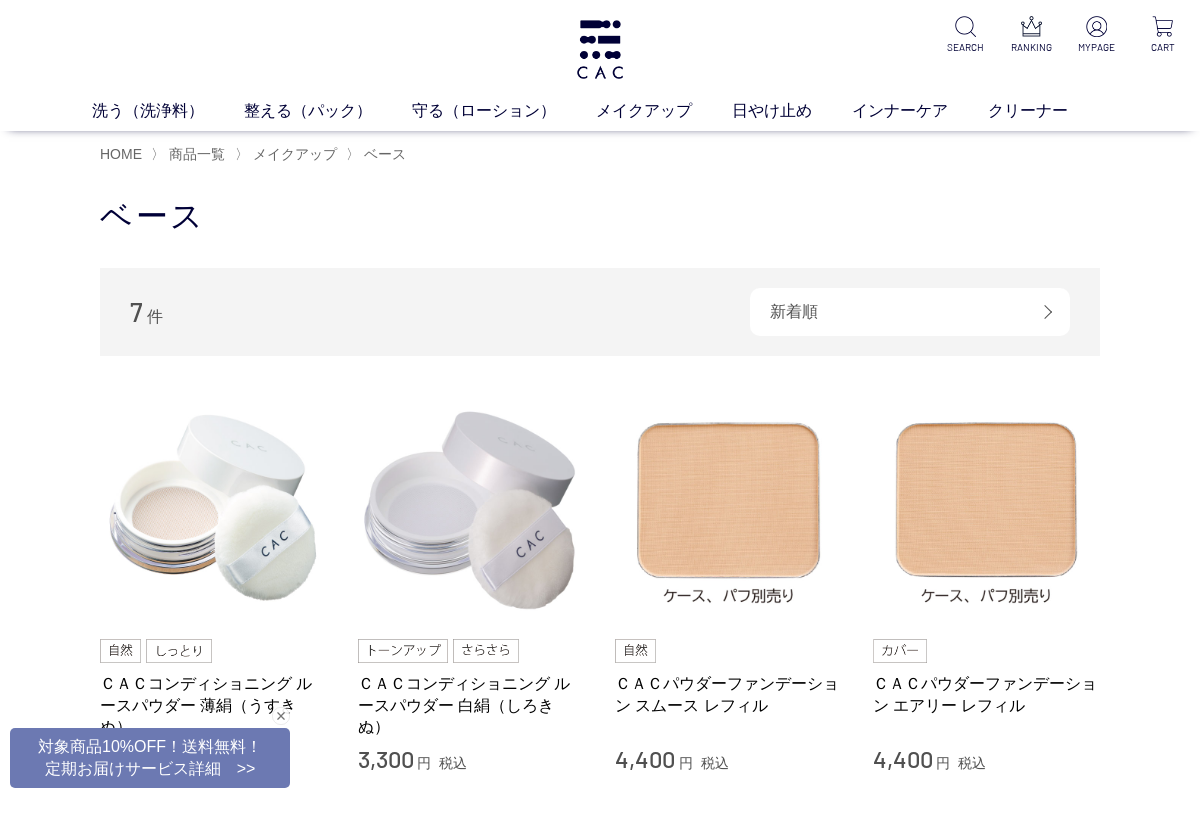 click at bounding box center (1096, 26) 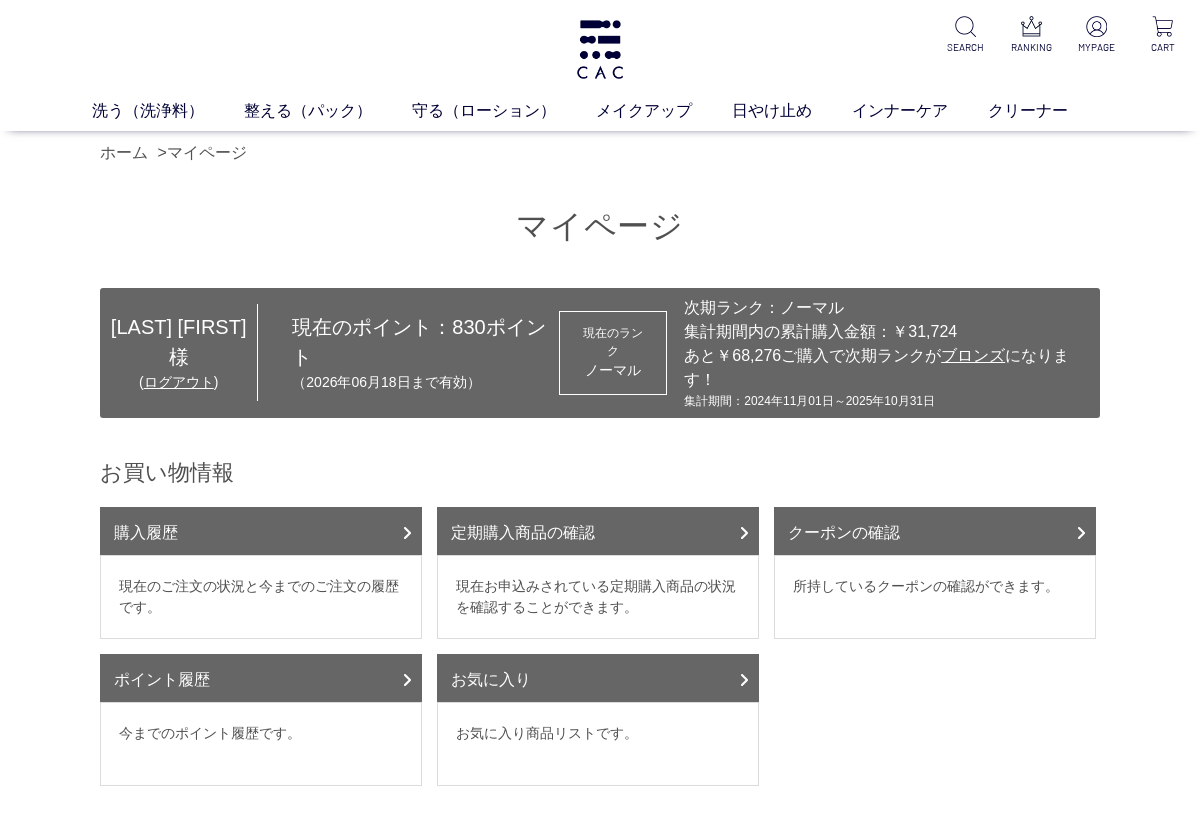 scroll, scrollTop: 0, scrollLeft: 0, axis: both 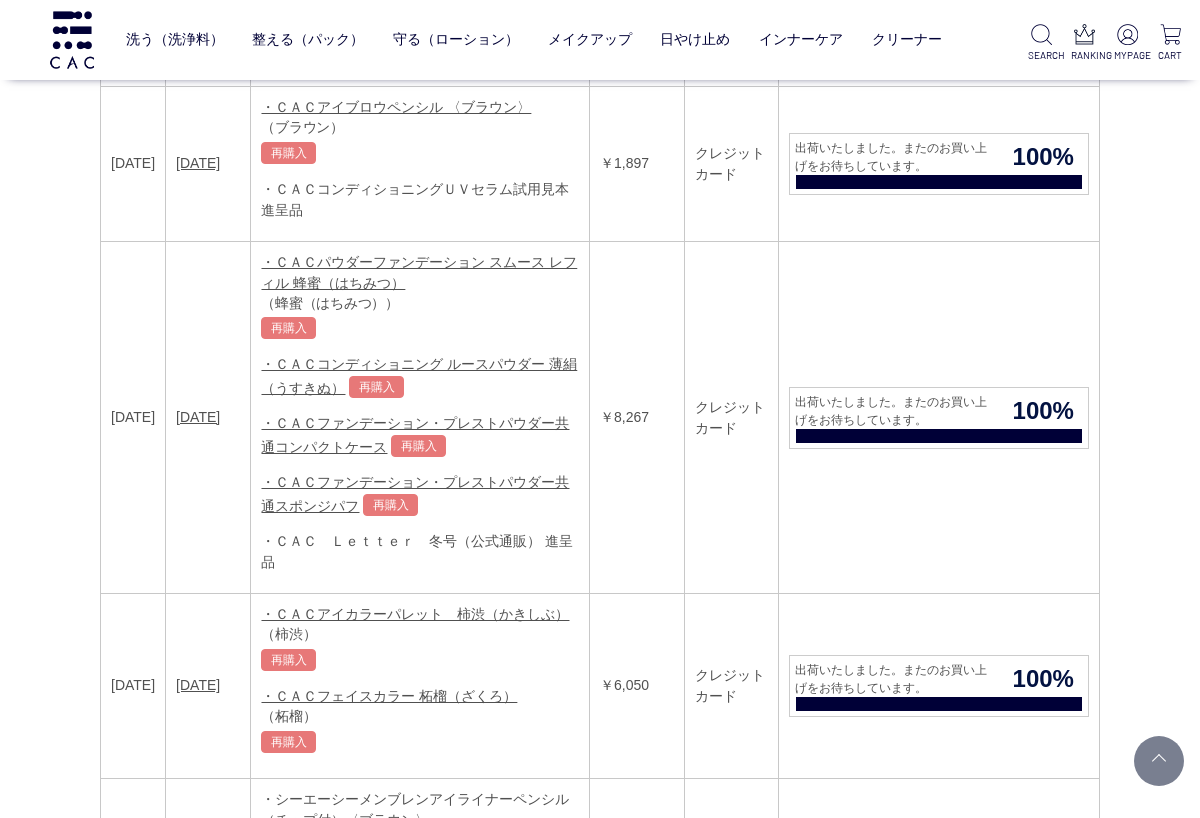 click on "ベース" at bounding box center [397, 81] 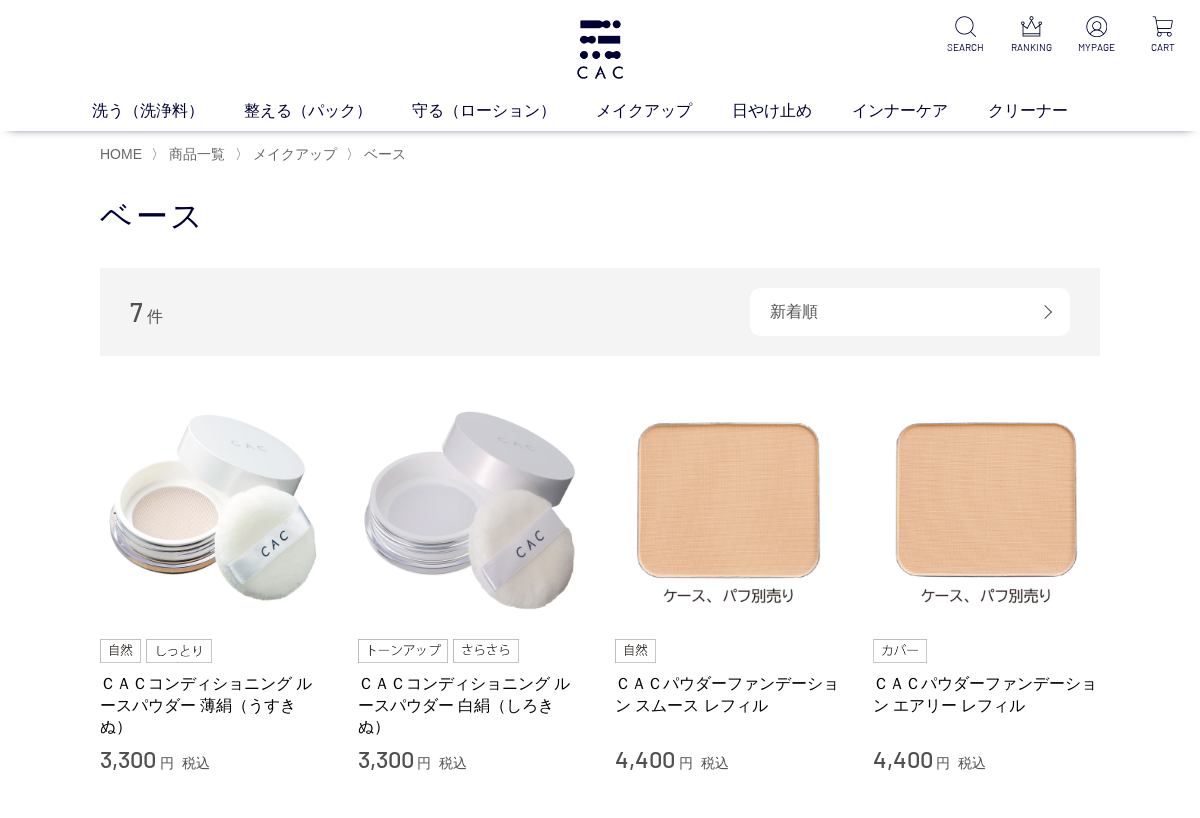 scroll, scrollTop: 0, scrollLeft: 0, axis: both 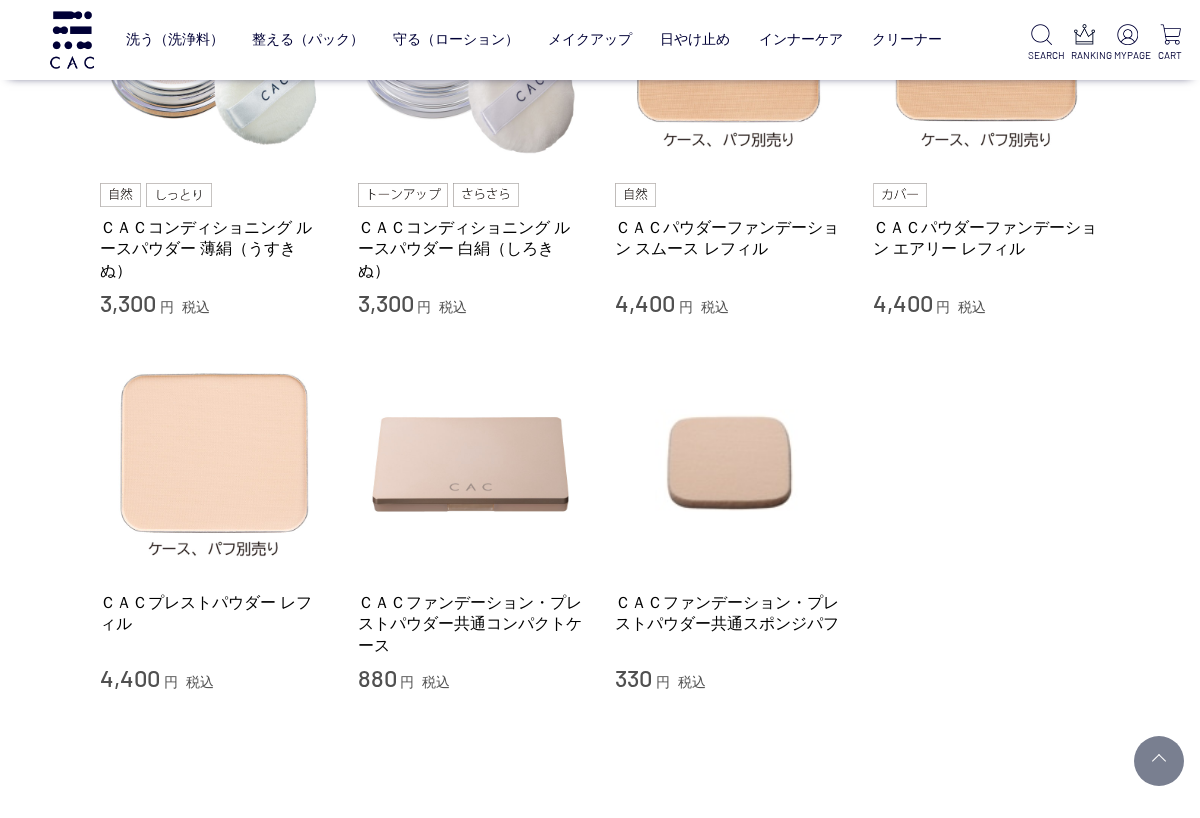 click on "ＣＡＣプレストパウダー レフィル
4,400
円
税込
ＣＡＣファンデーション・プレストパウダー共通コンパクトケース
880
円
税込
ＣＡＣファンデーション・プレストパウダー共通スポンジパフ
330
円
税込" at bounding box center [600, 521] 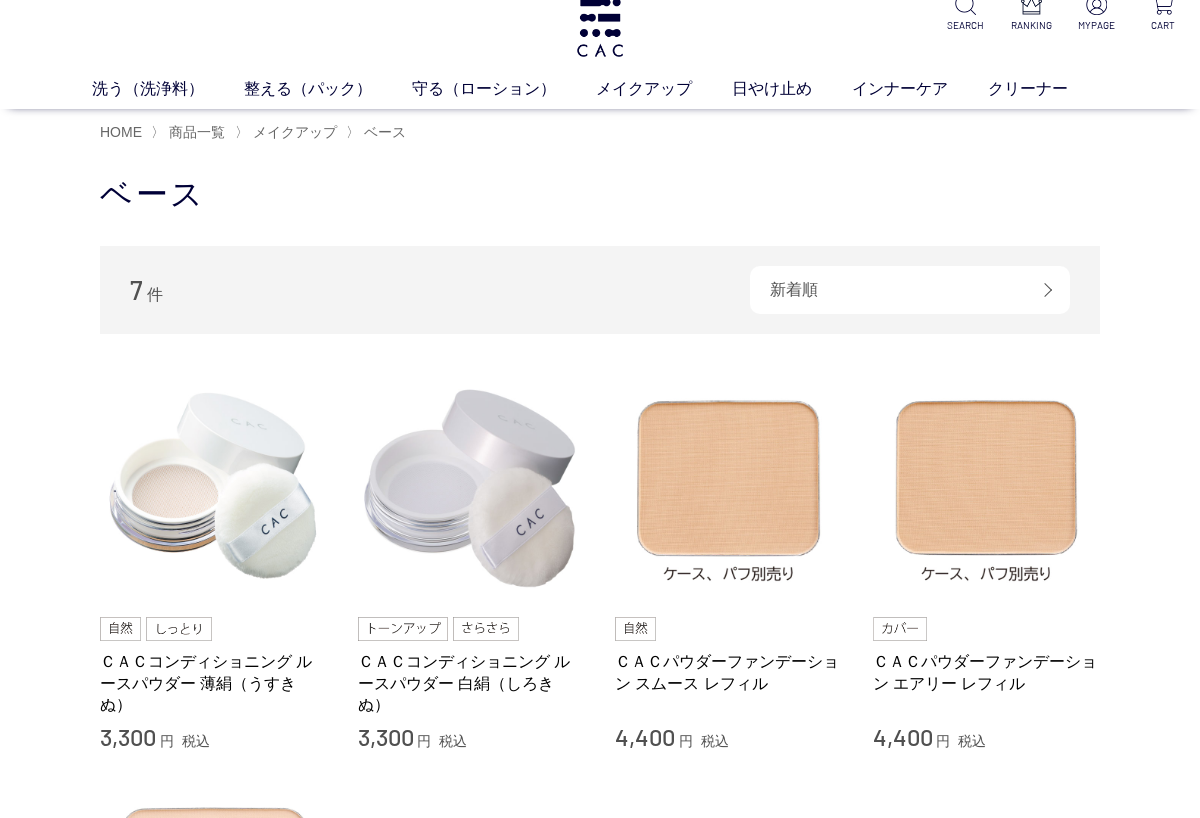 scroll, scrollTop: 21, scrollLeft: 0, axis: vertical 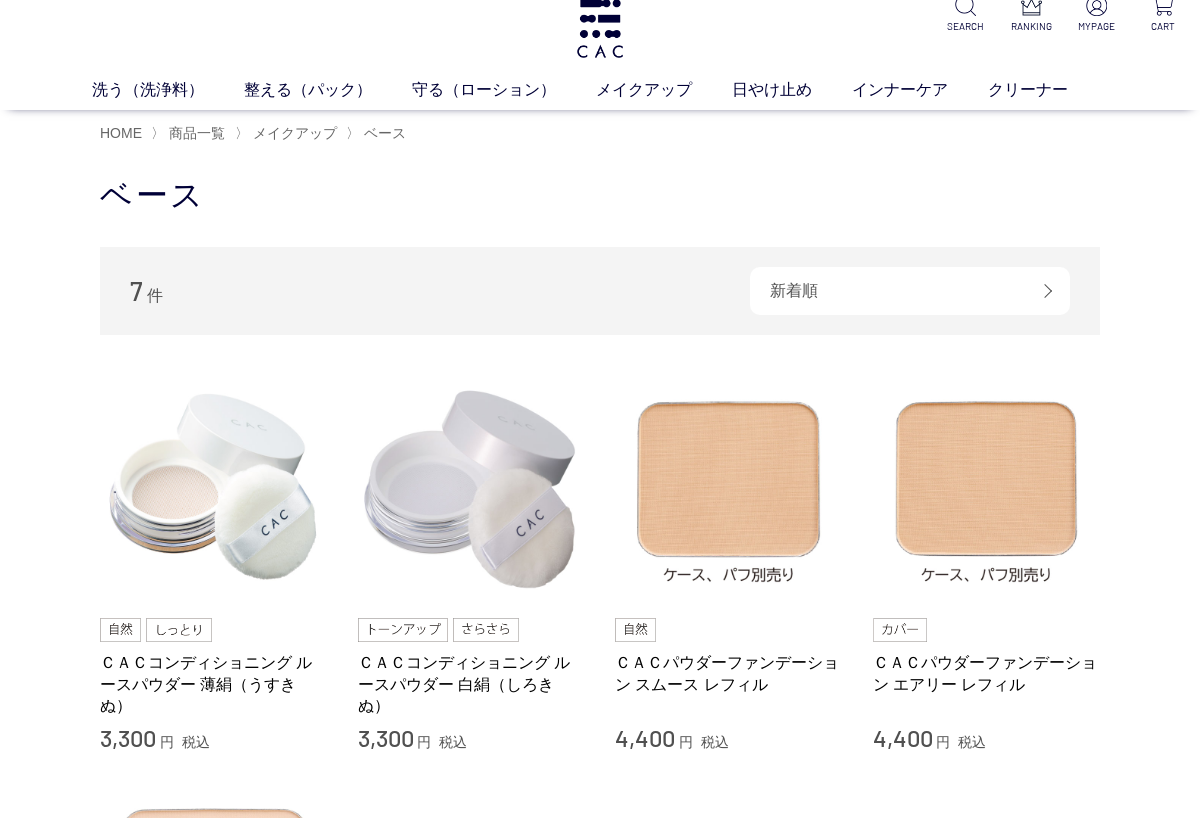 click at bounding box center [987, 489] 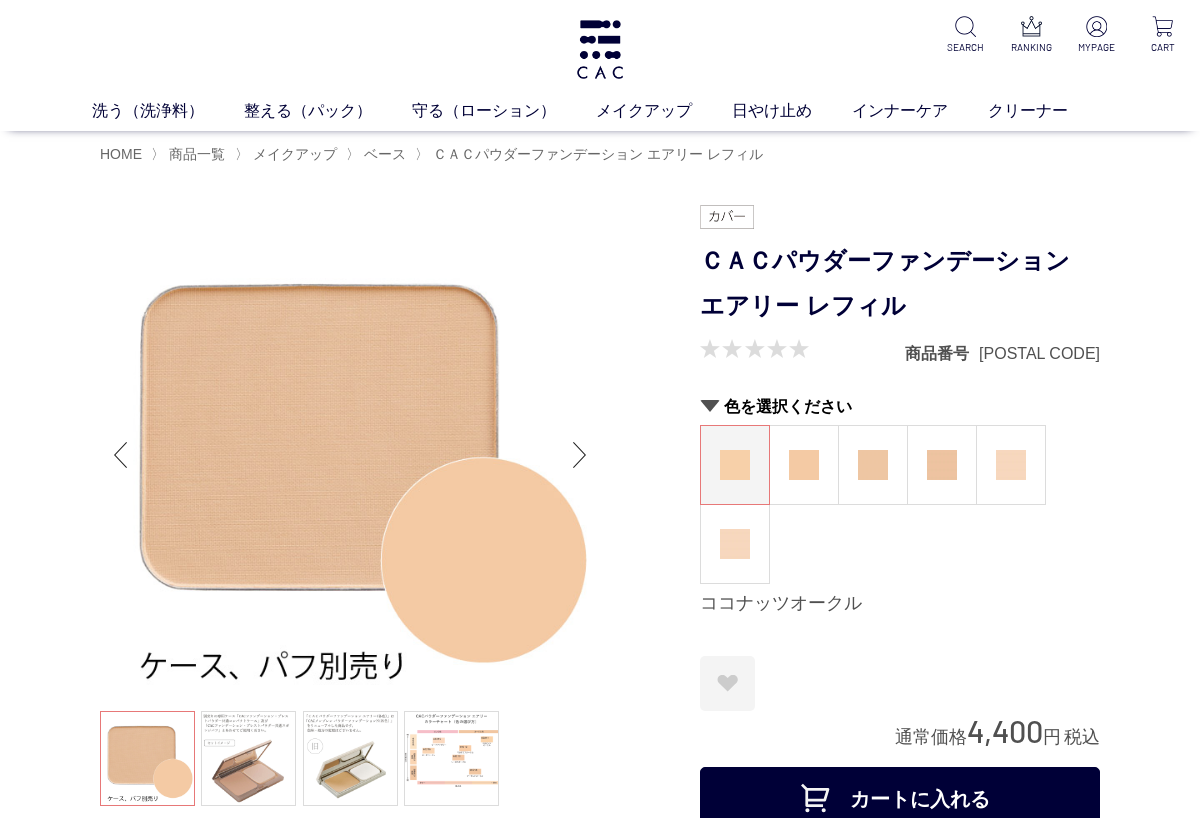 scroll, scrollTop: 0, scrollLeft: 0, axis: both 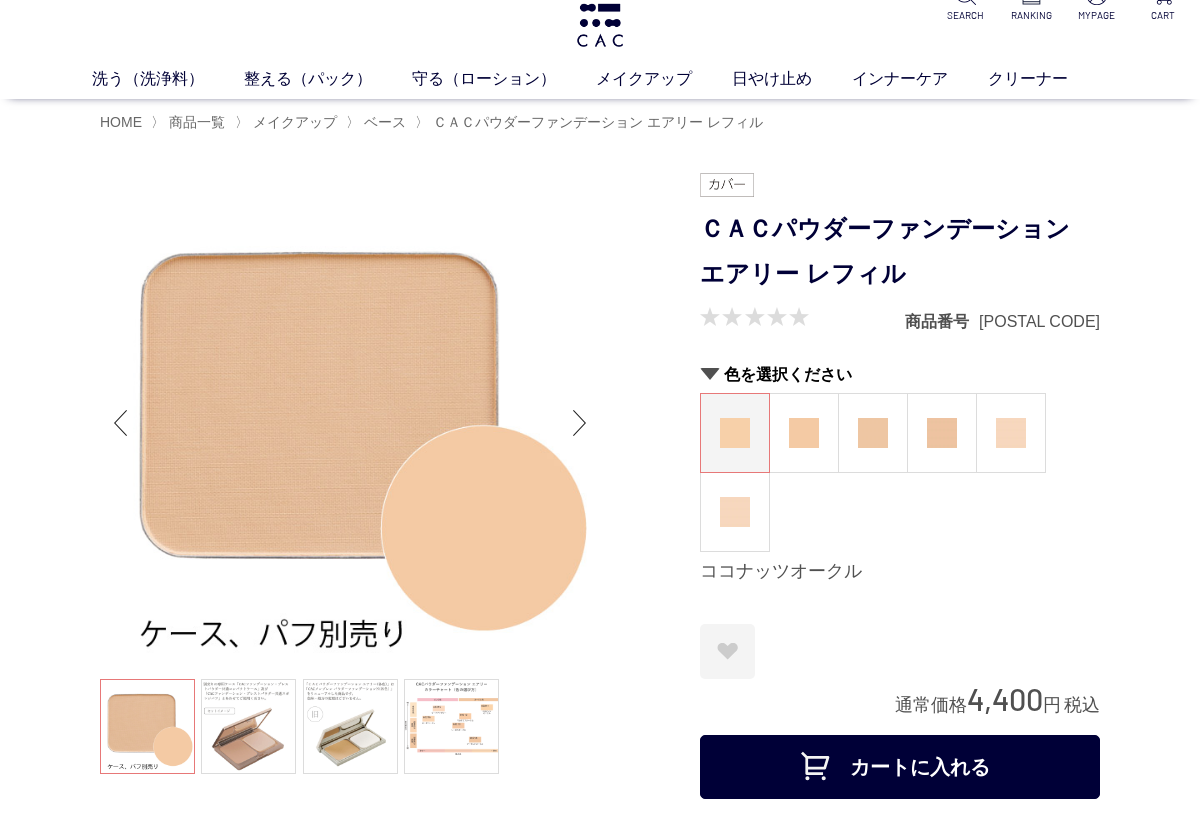 click at bounding box center (804, 433) 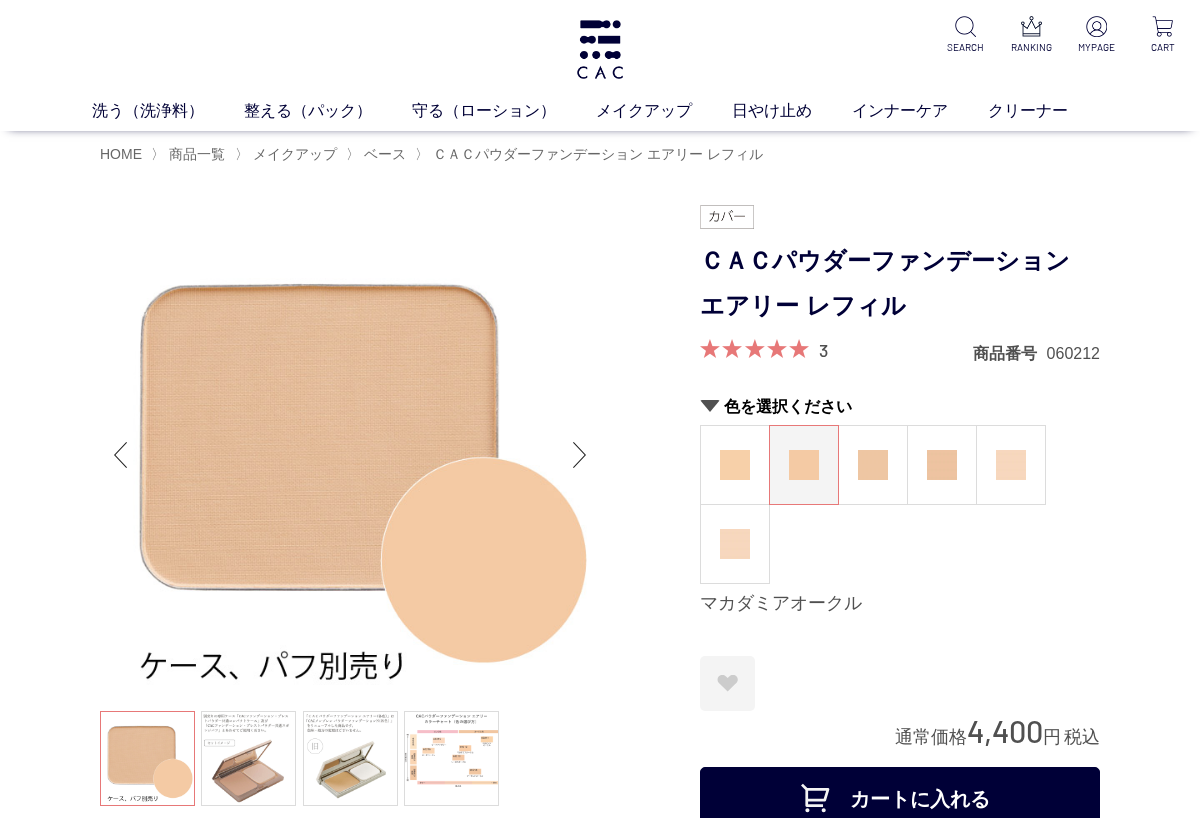 scroll, scrollTop: 0, scrollLeft: 0, axis: both 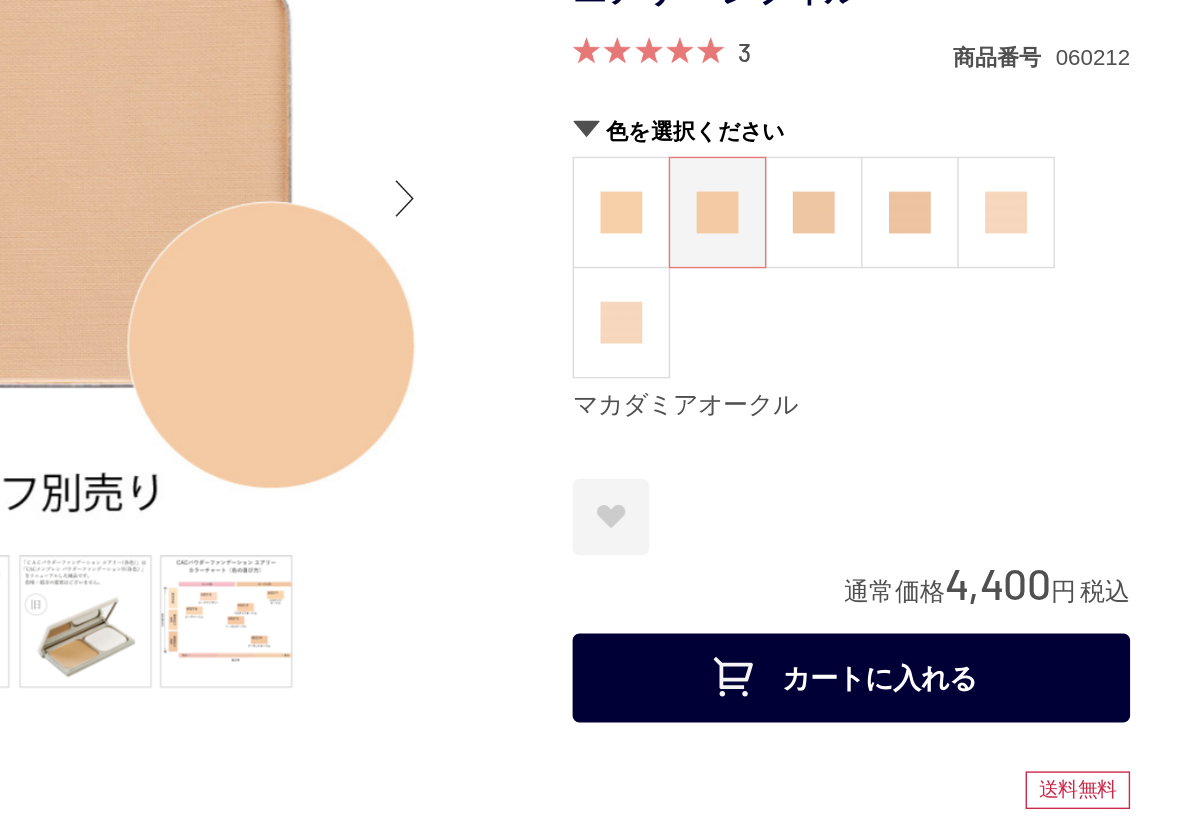 click at bounding box center [735, 358] 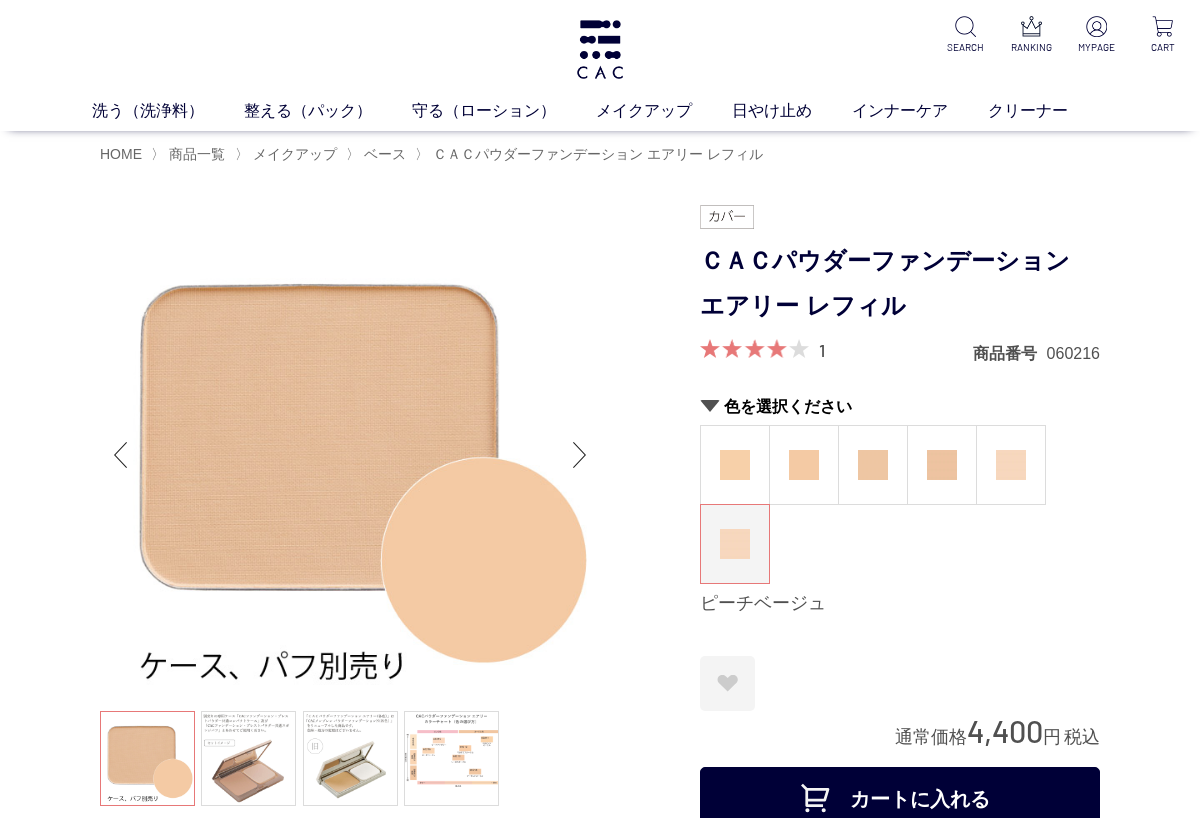 scroll, scrollTop: 0, scrollLeft: 0, axis: both 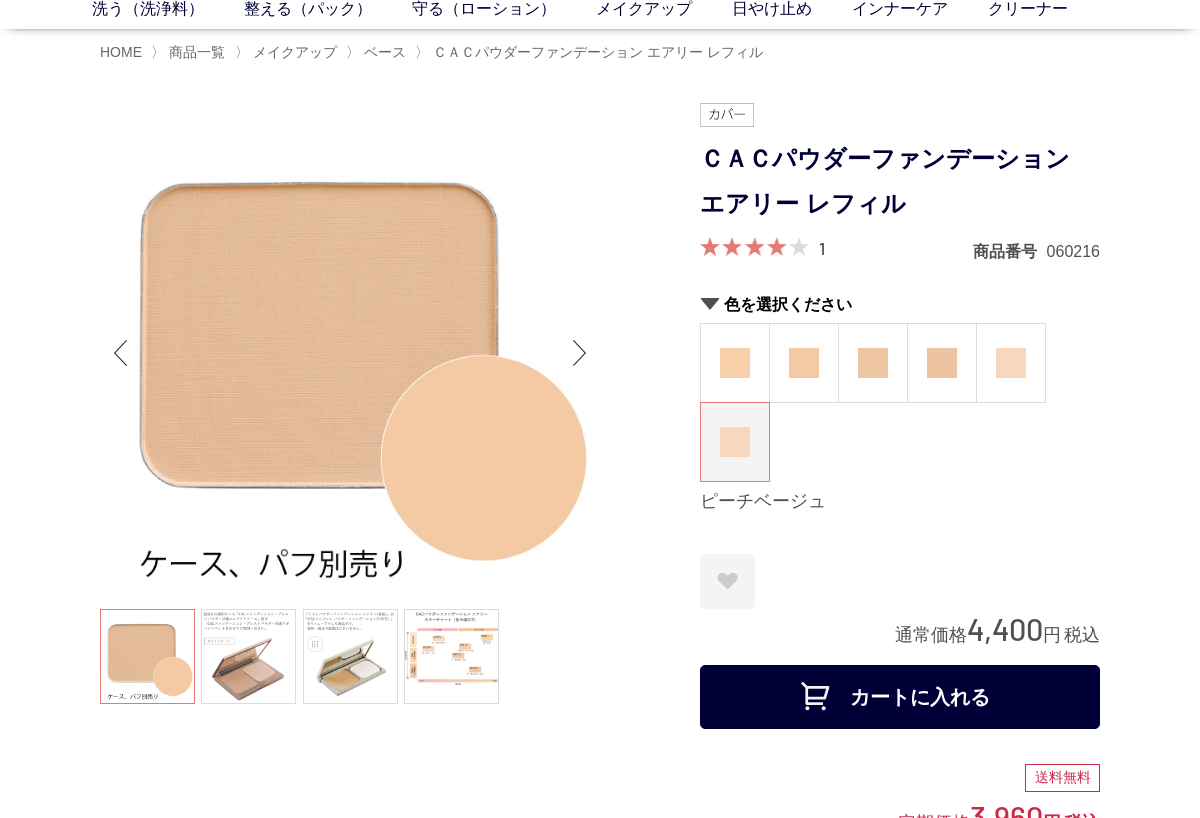 click at bounding box center [873, 363] 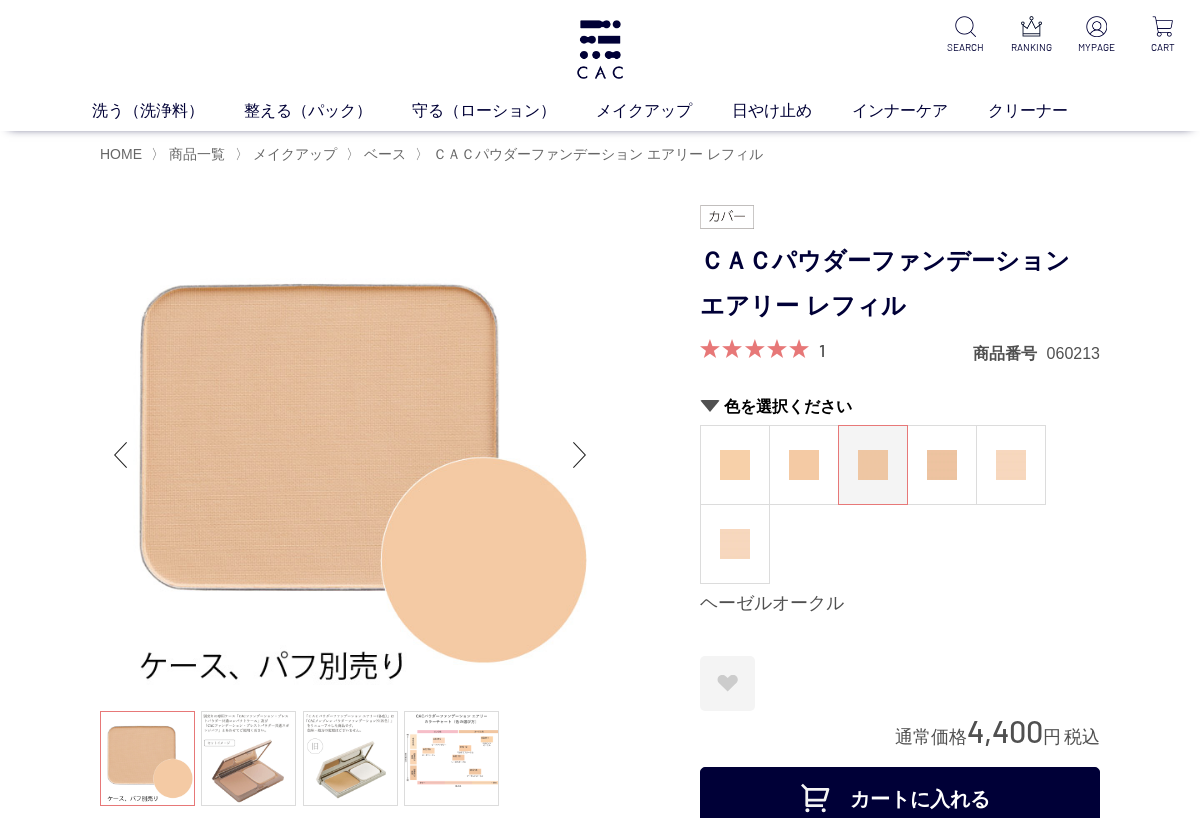 scroll, scrollTop: 0, scrollLeft: 0, axis: both 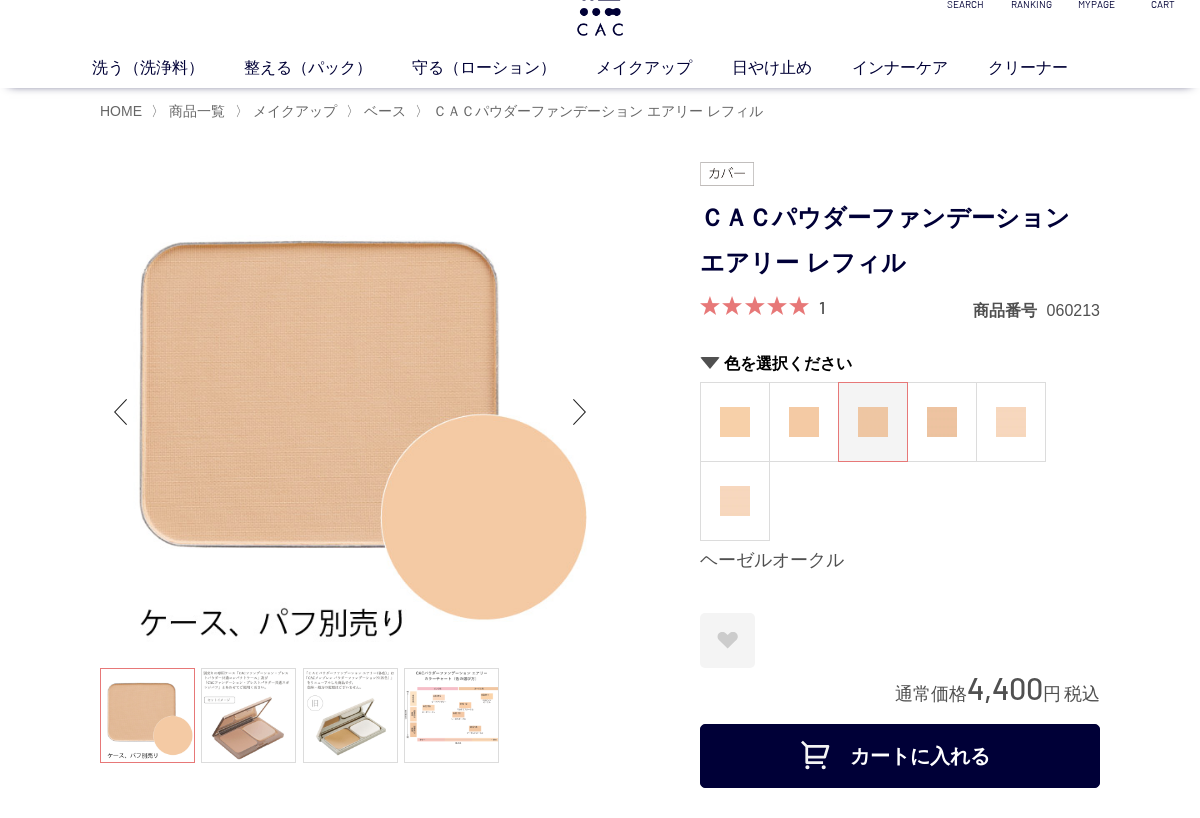 click on "カートに入れる" at bounding box center (900, 756) 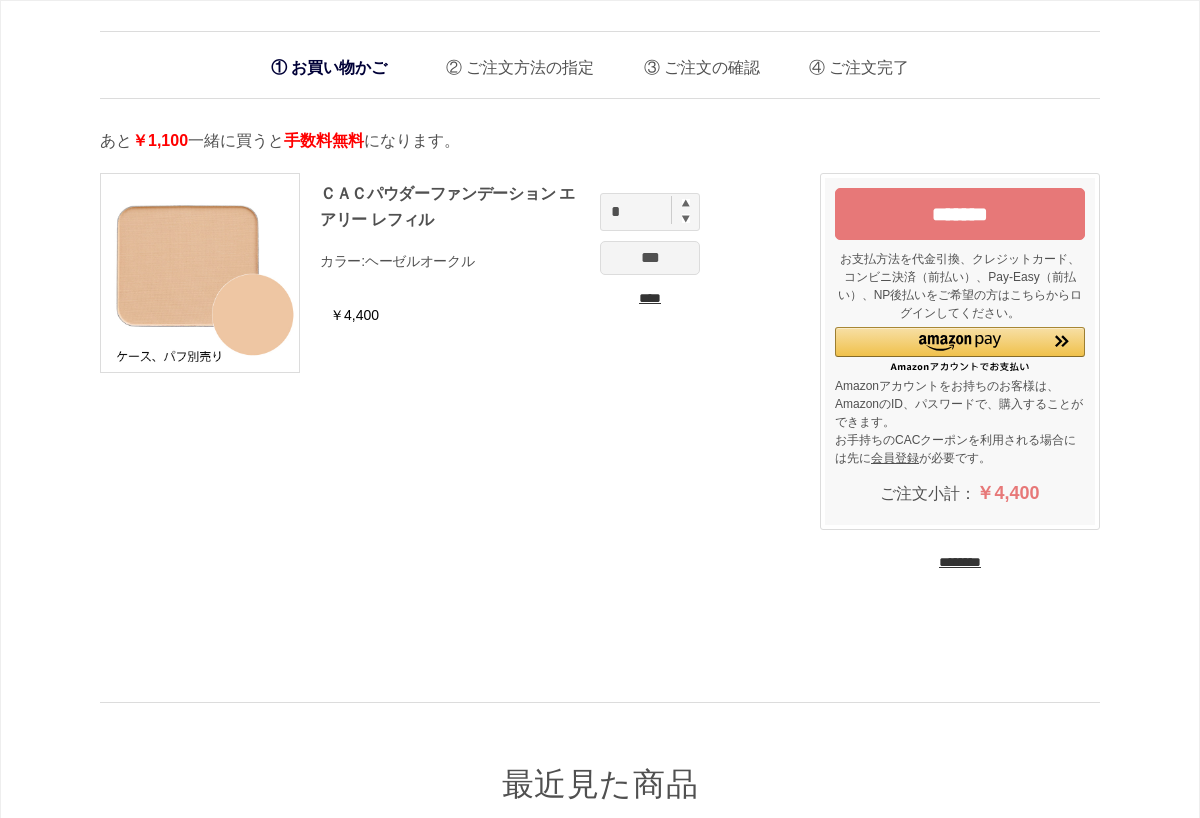 scroll, scrollTop: 0, scrollLeft: 0, axis: both 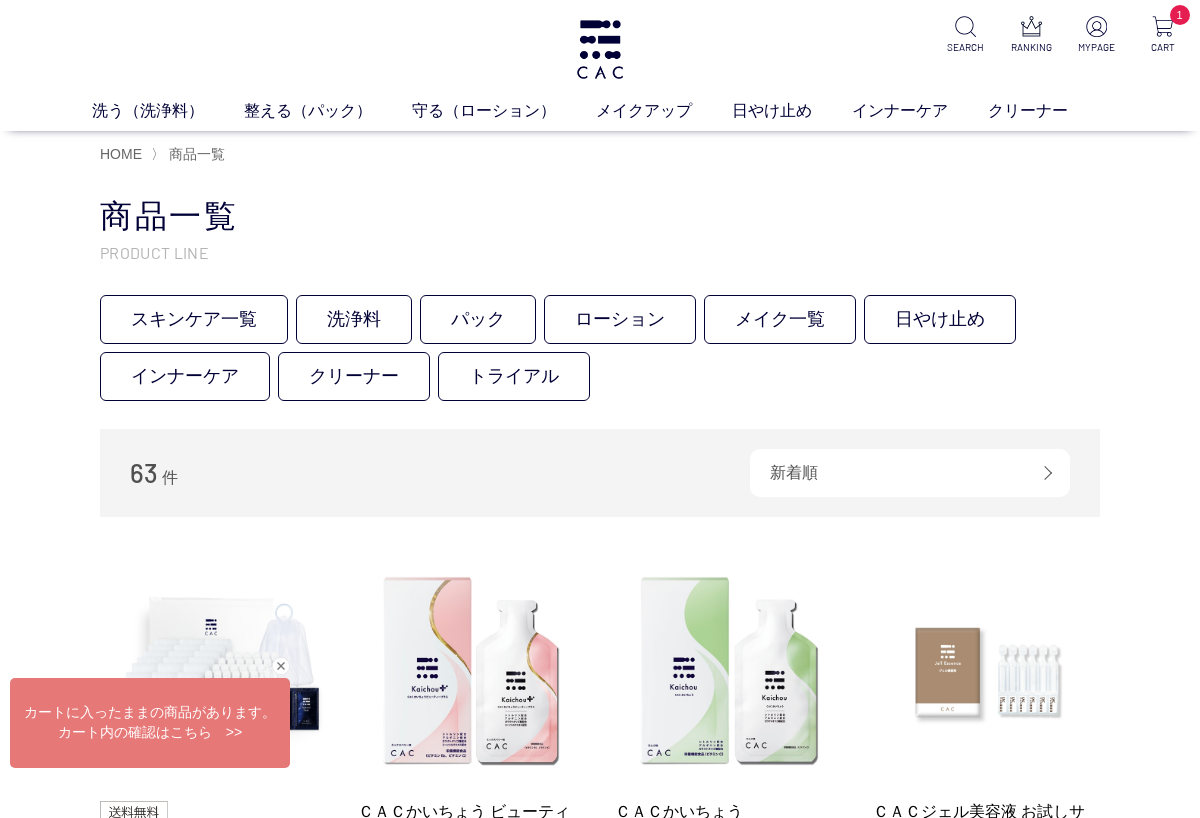 click on "メイク一覧" at bounding box center [780, 319] 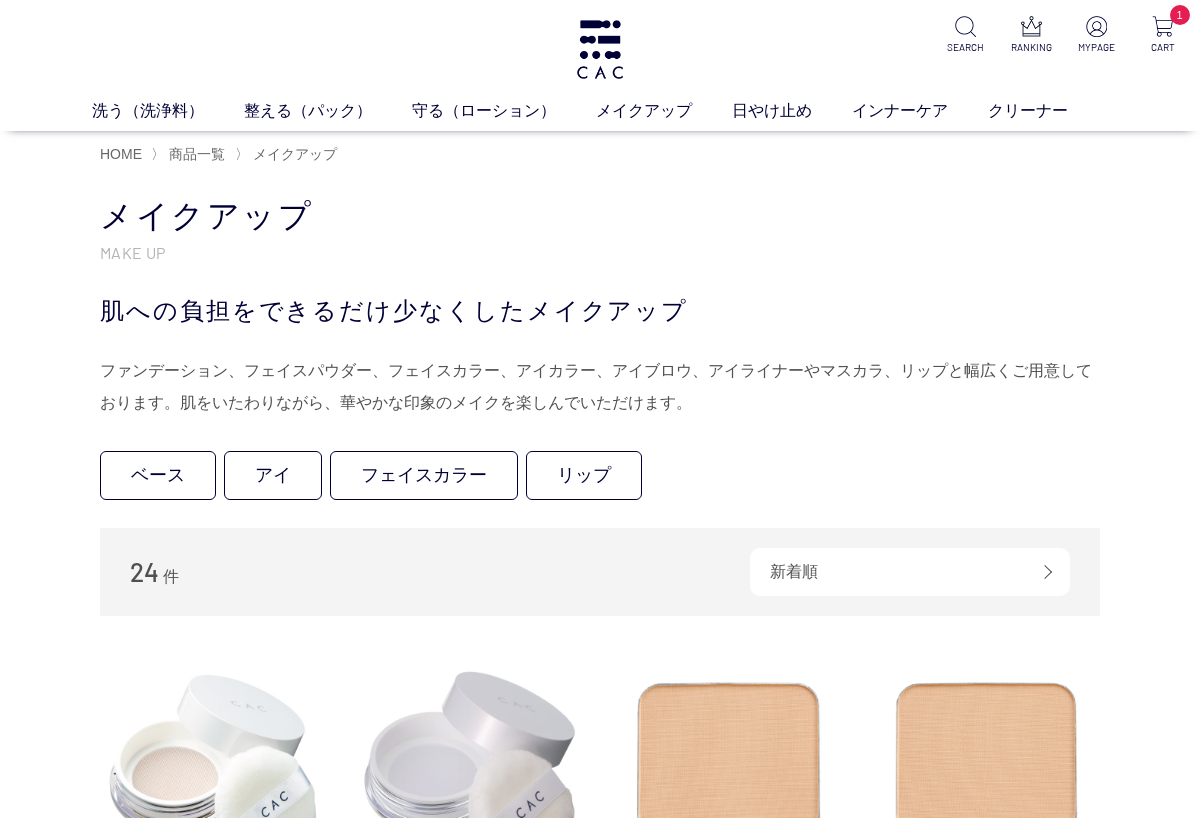 scroll, scrollTop: 0, scrollLeft: 0, axis: both 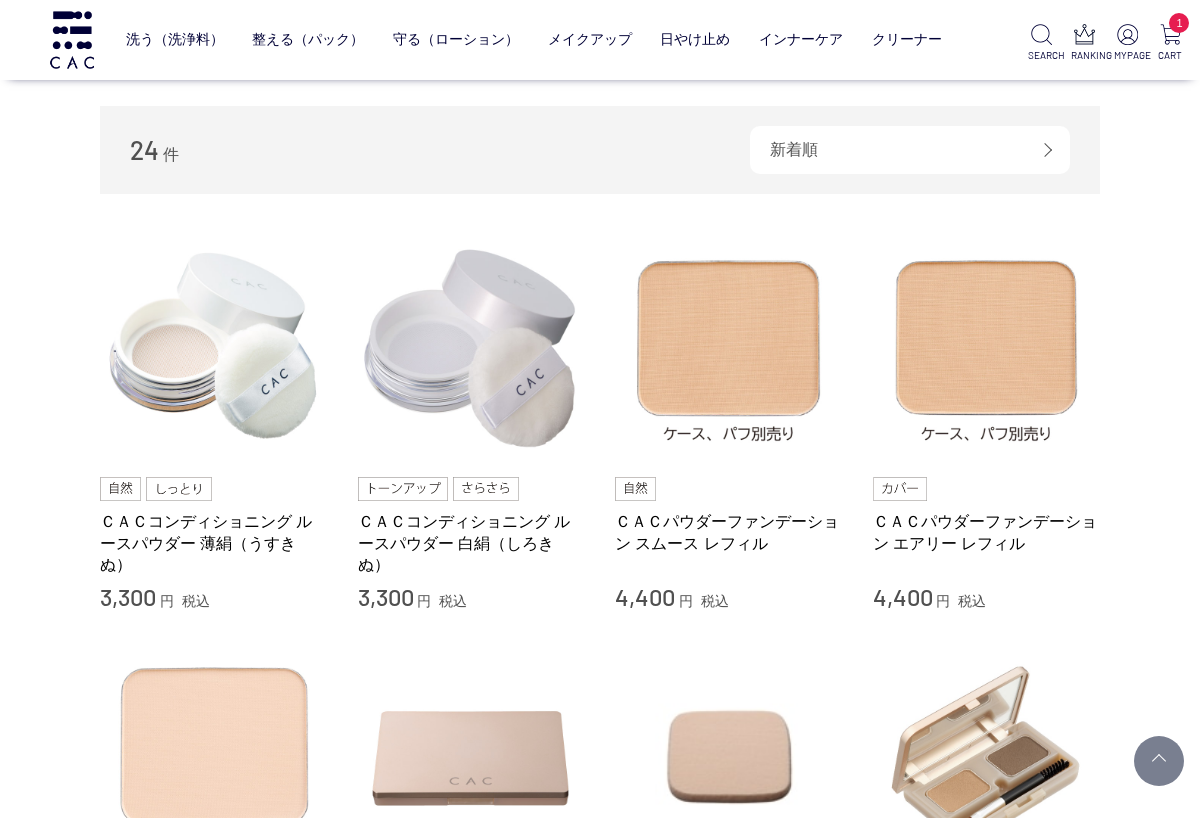 click on "ＣＡＣコンディショニング ルースパウダー 薄絹（うすきぬ）" at bounding box center (214, 543) 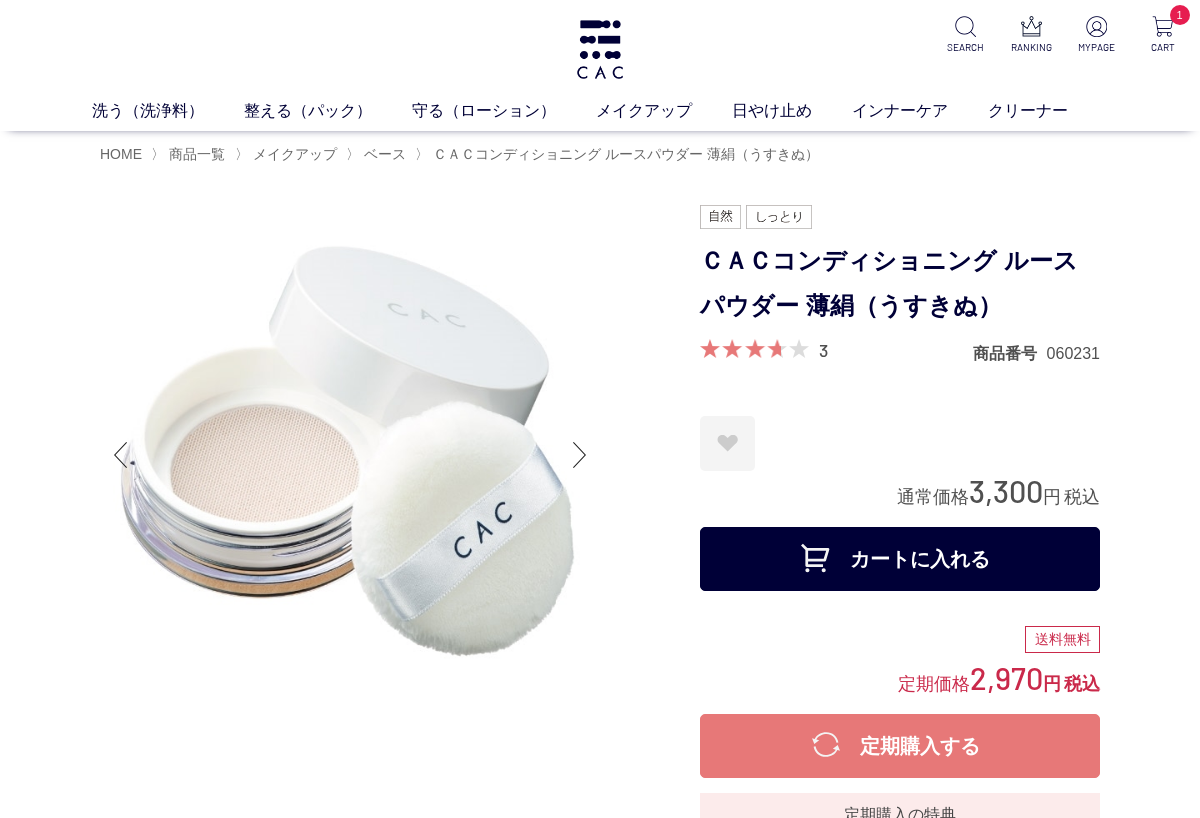 scroll, scrollTop: 0, scrollLeft: 0, axis: both 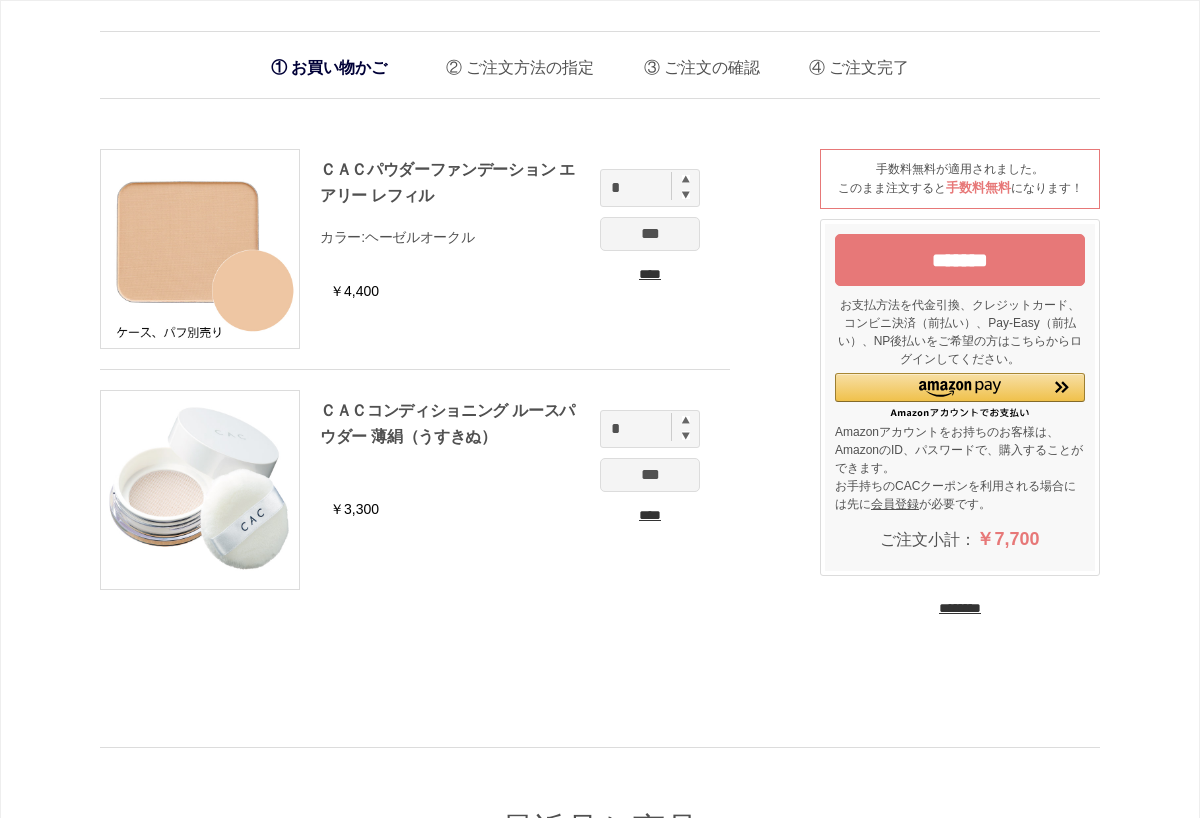 click on "********" at bounding box center [960, 608] 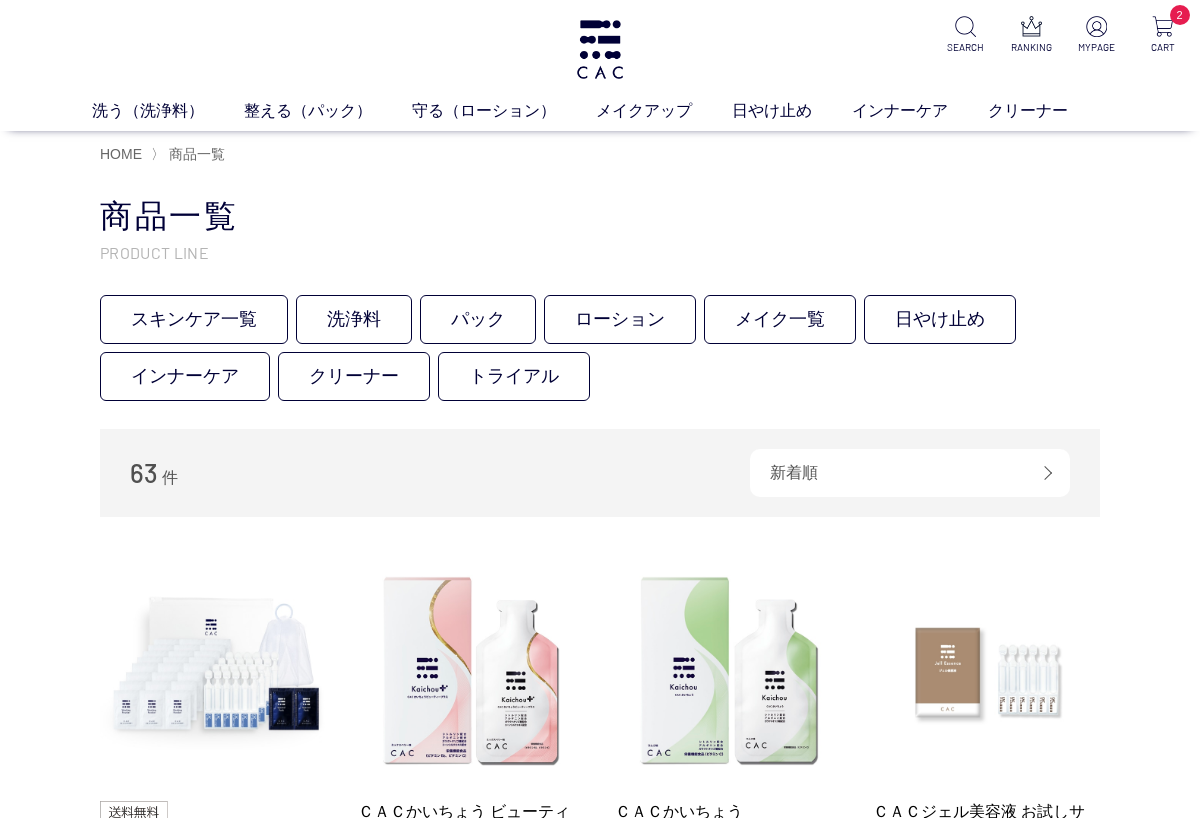 scroll, scrollTop: 0, scrollLeft: 0, axis: both 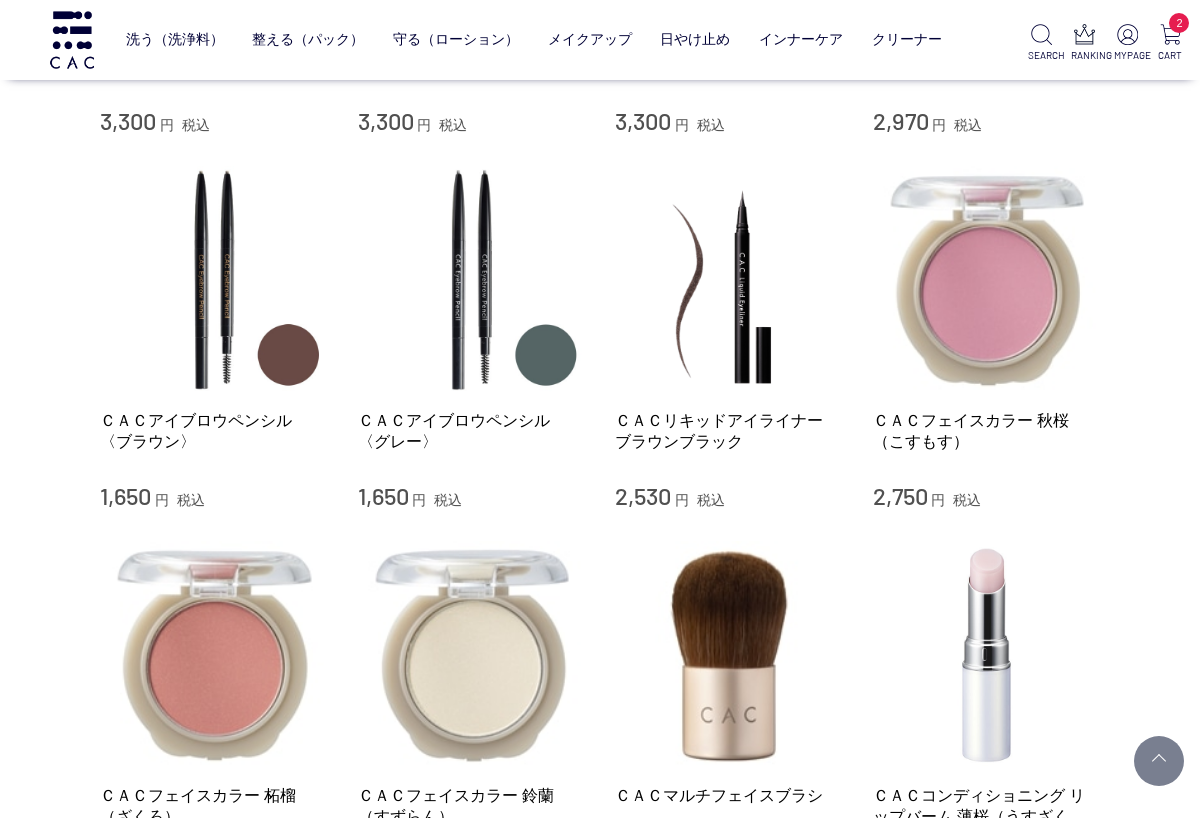 click on "ＣＡＣアイブロウペンシル 〈ブラウン〉" at bounding box center (214, 431) 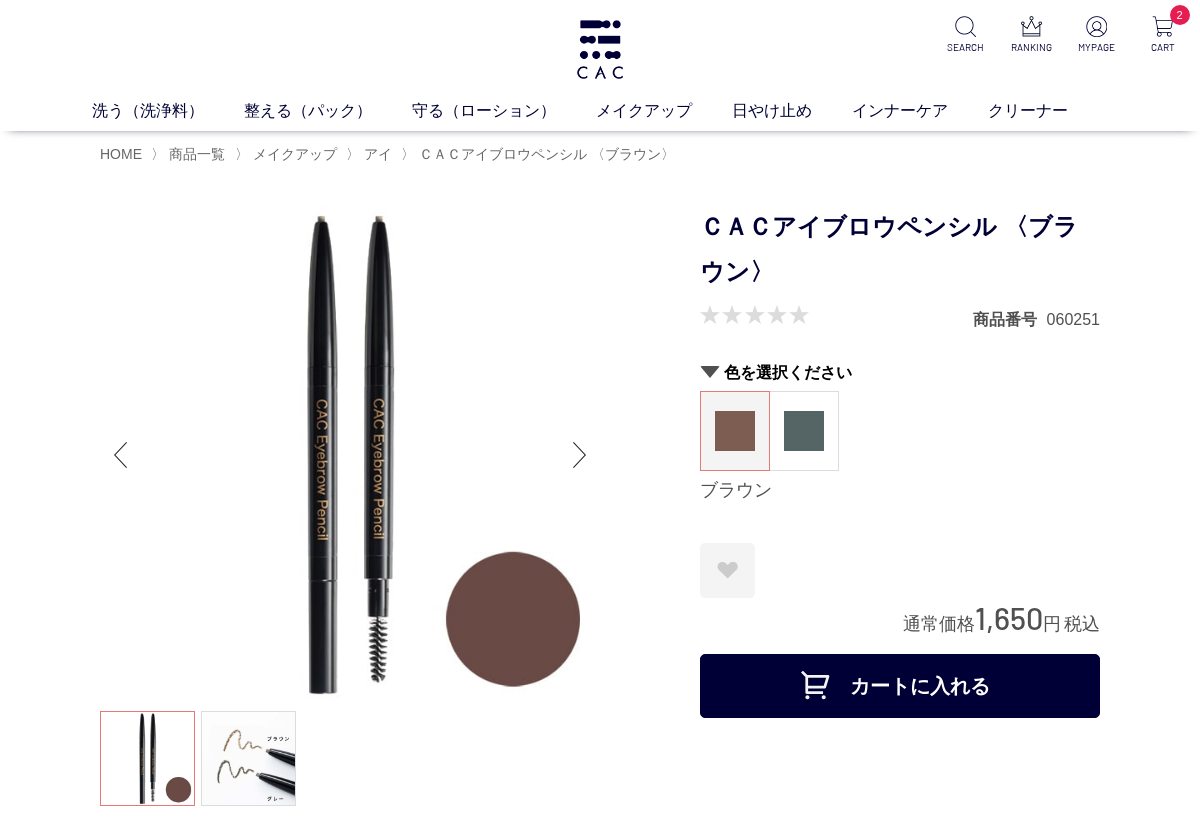 scroll, scrollTop: 0, scrollLeft: 0, axis: both 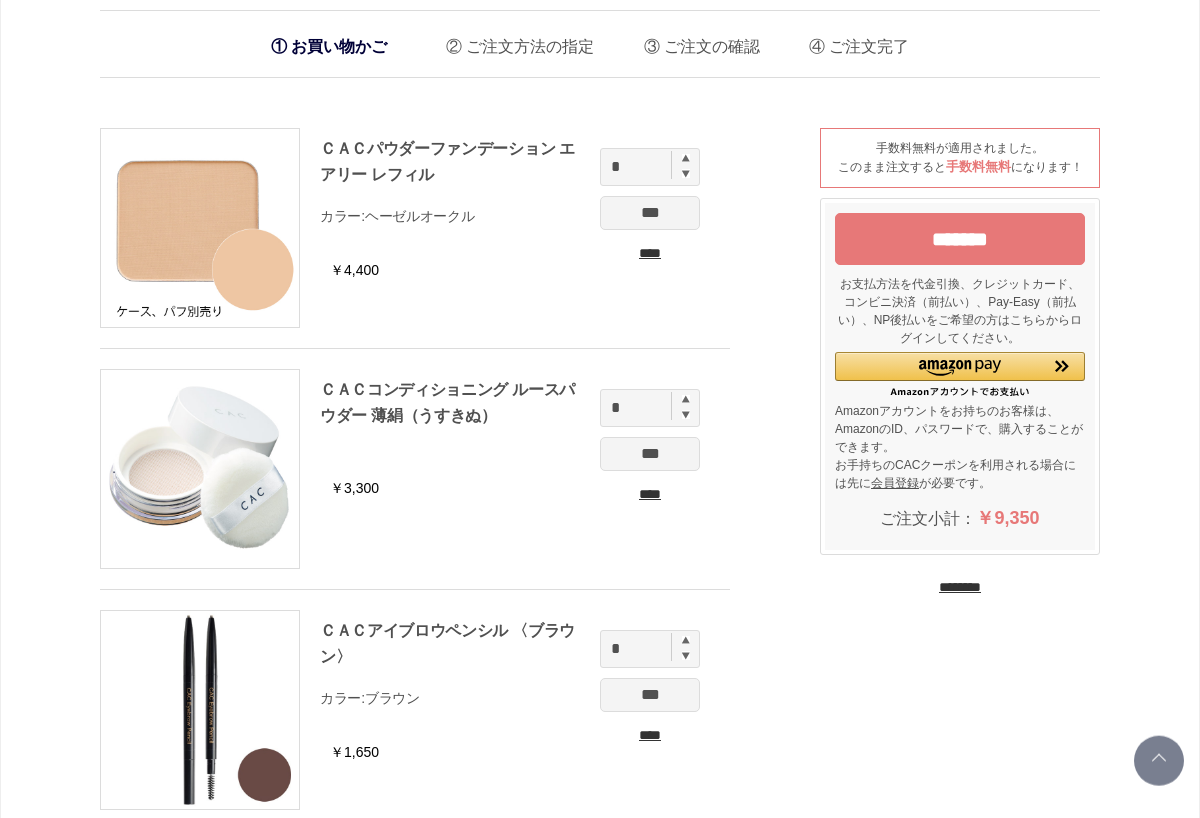 click on "*******" at bounding box center (960, 239) 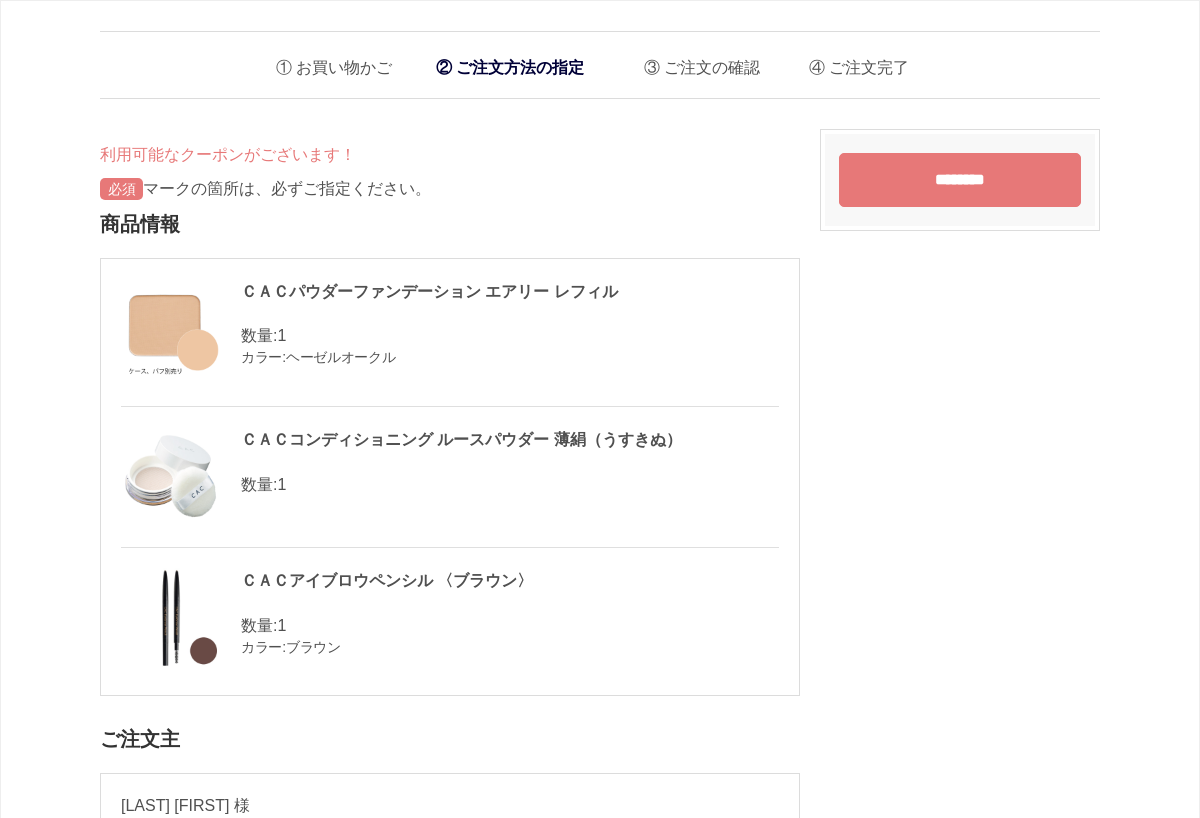 scroll, scrollTop: 0, scrollLeft: 0, axis: both 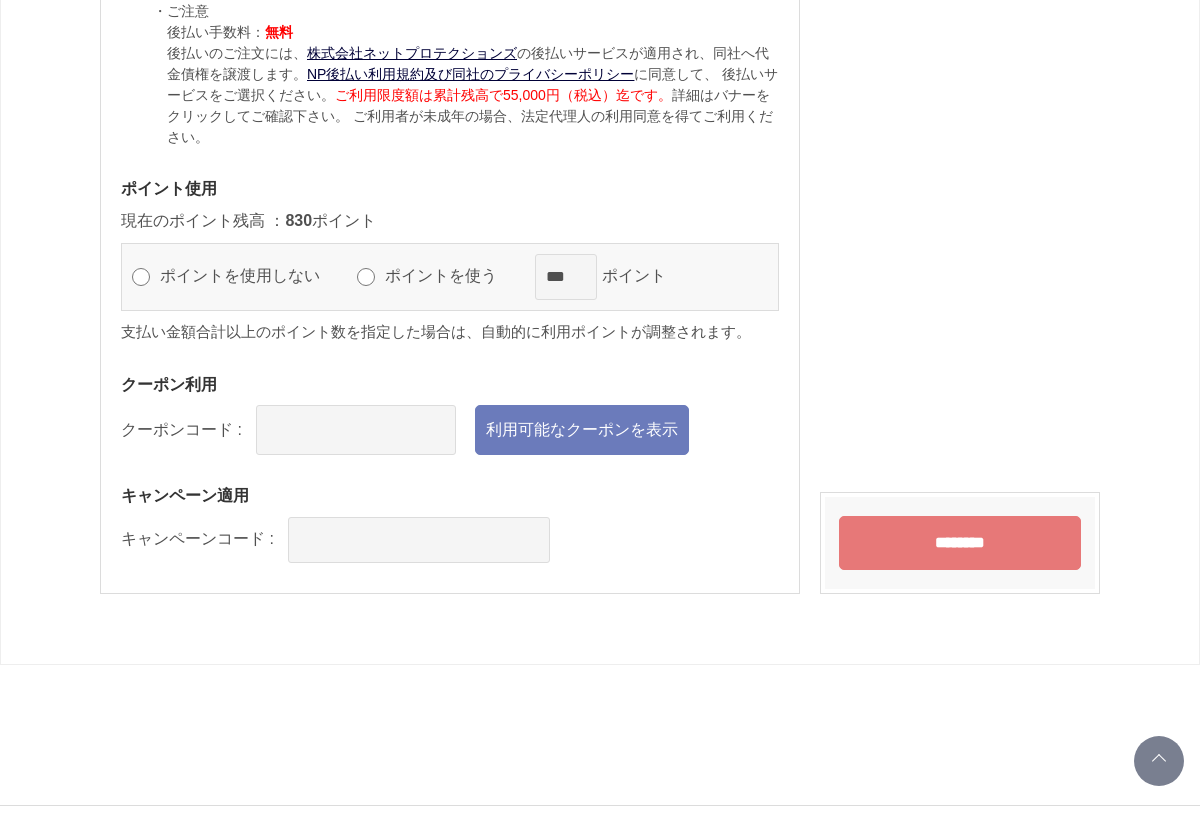 click on "利用可能なクーポンを表示" at bounding box center (582, 430) 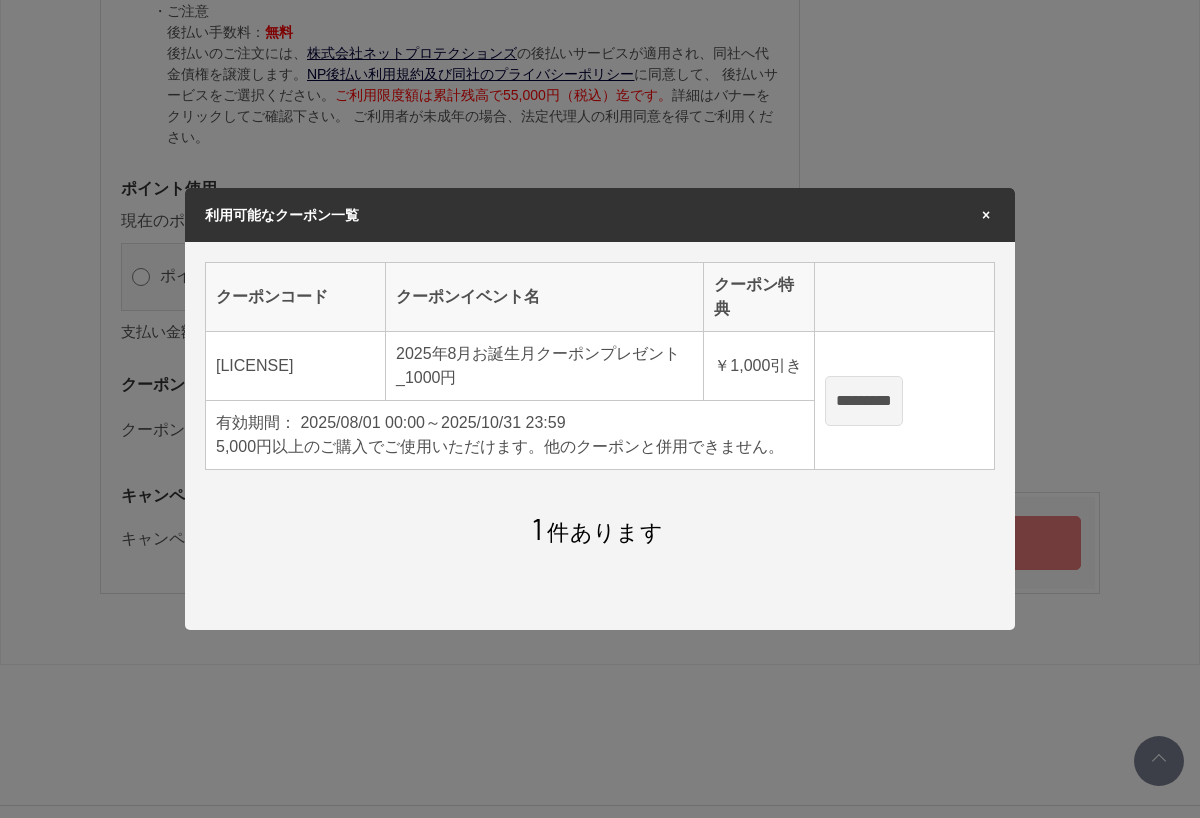 click on "*********" at bounding box center (864, 401) 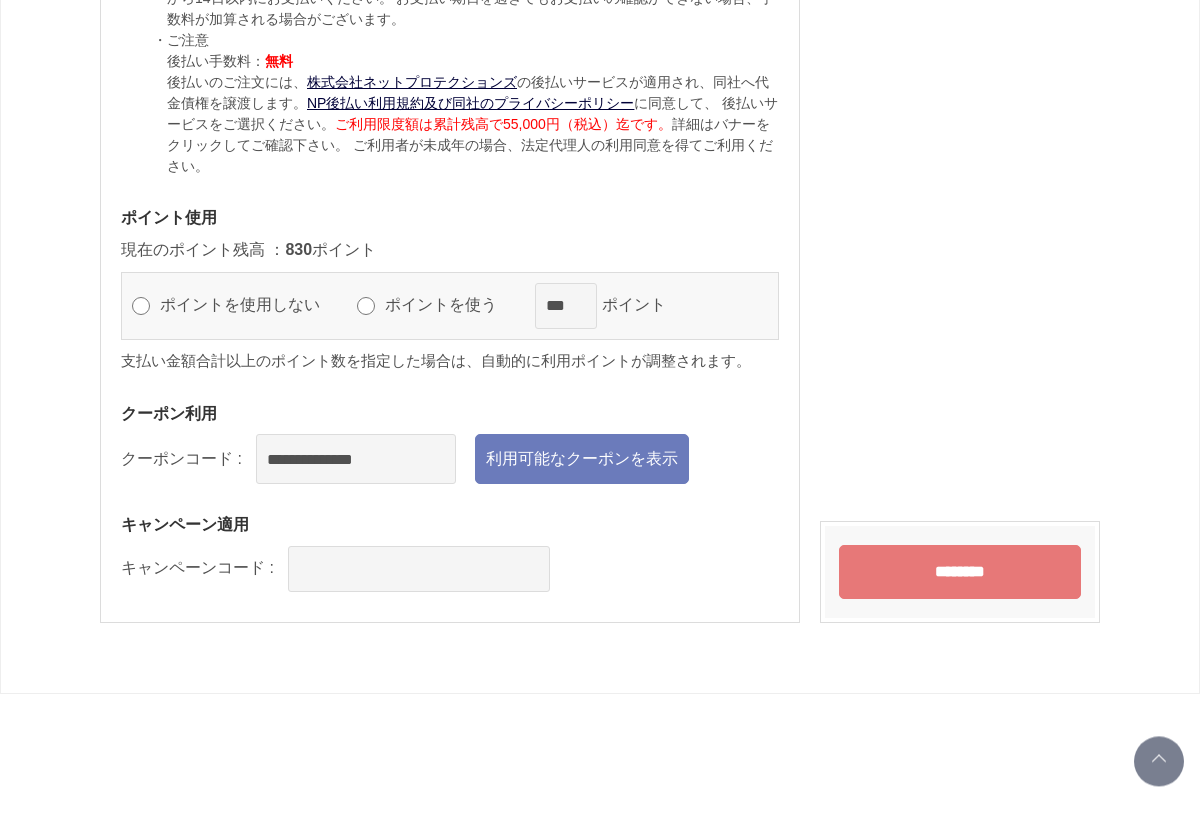 scroll, scrollTop: 2190, scrollLeft: 0, axis: vertical 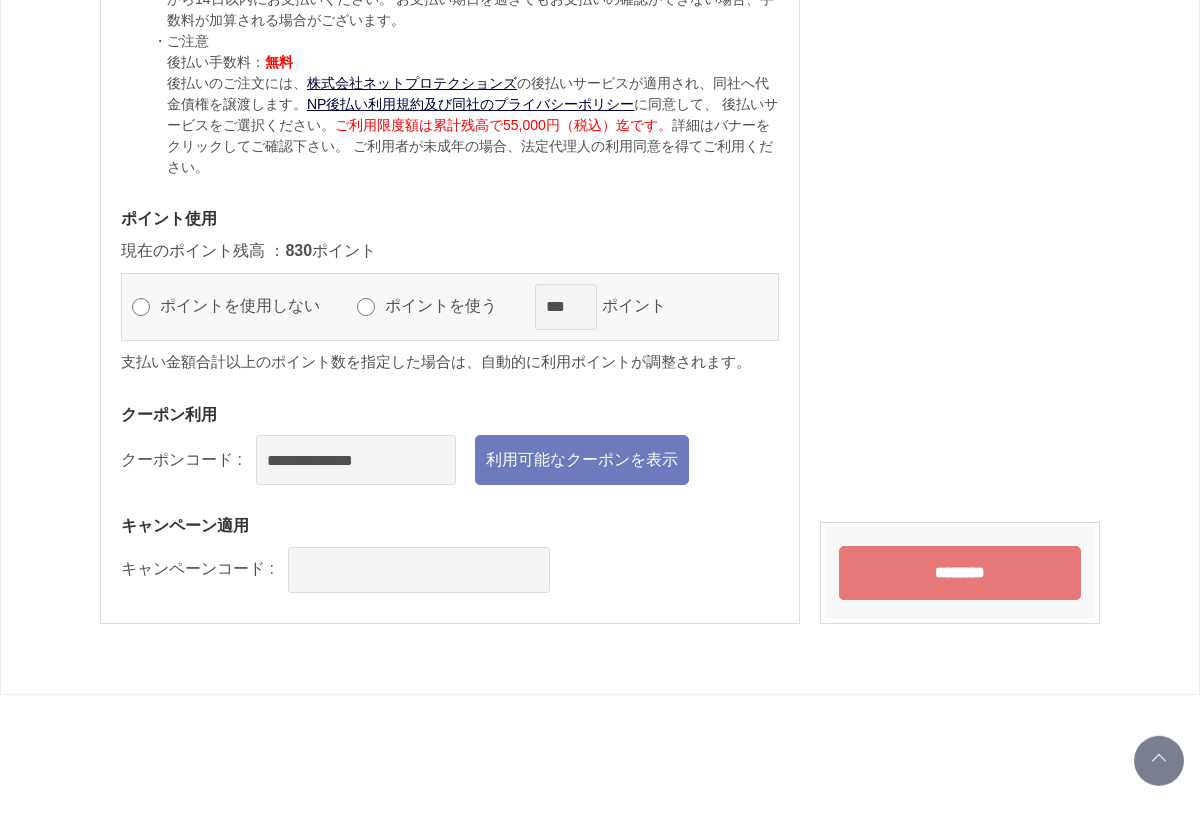 click on "ポイントを使用しない
ポイントを使う
*** ポイント" at bounding box center (450, 307) 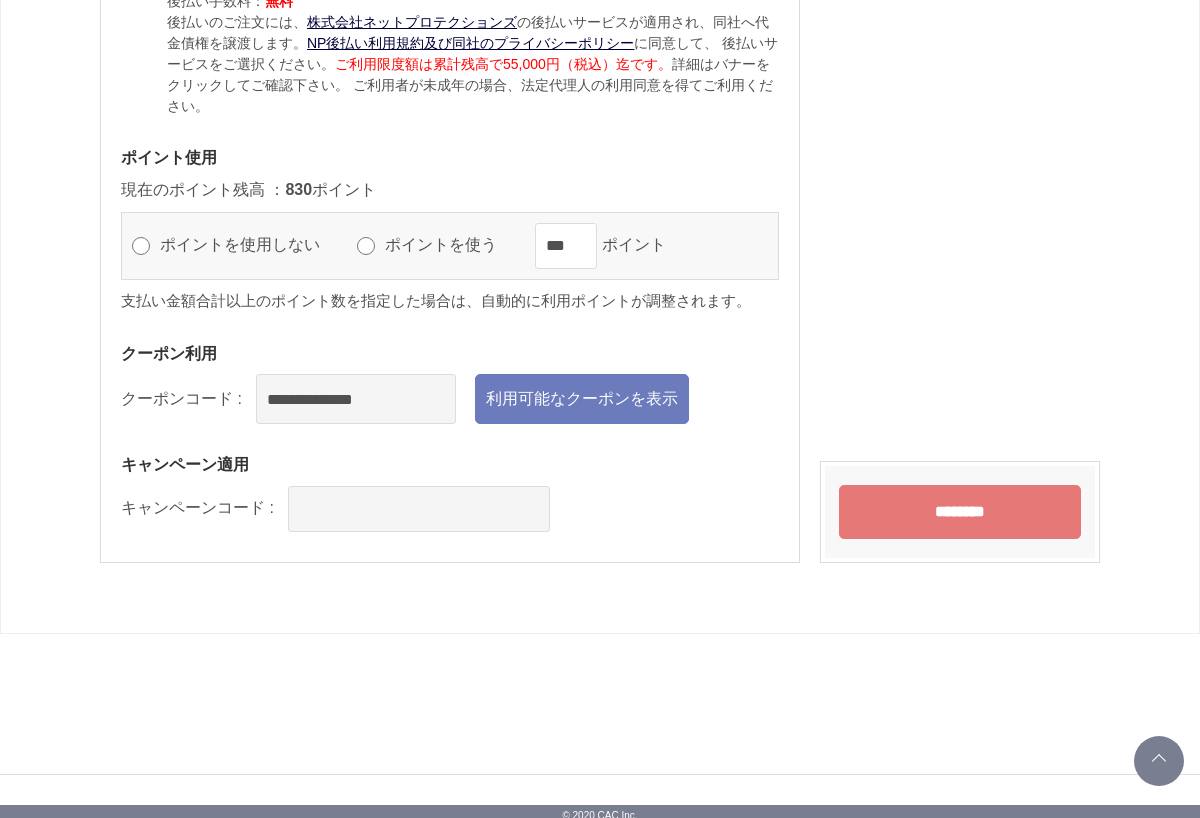 scroll, scrollTop: 2251, scrollLeft: 0, axis: vertical 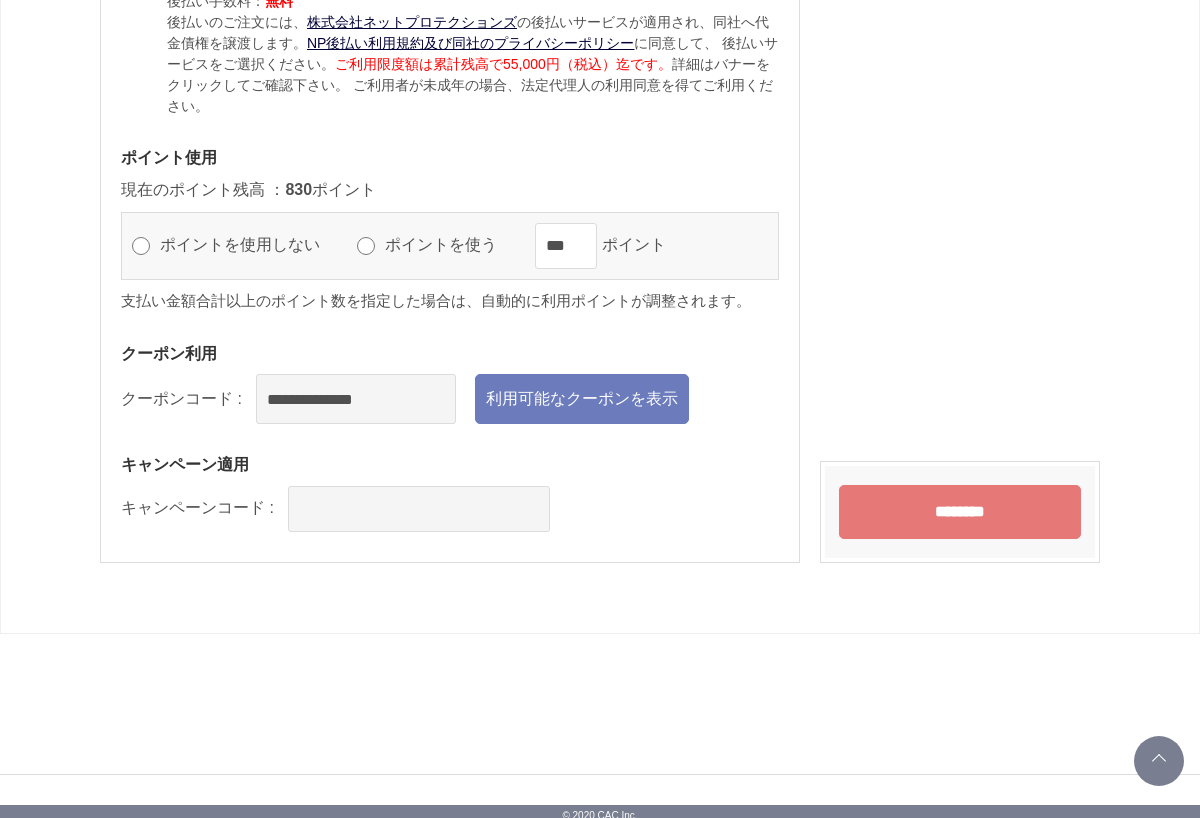click on "********" at bounding box center (960, 512) 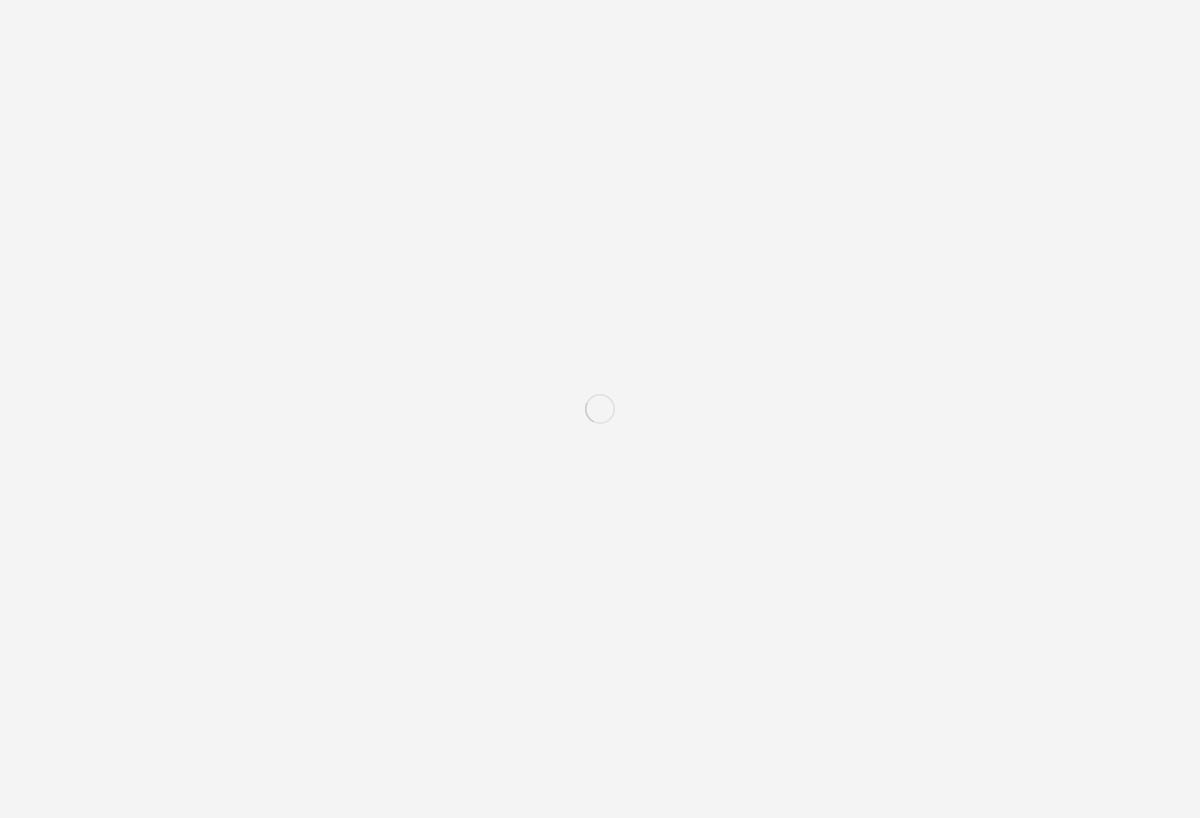 scroll, scrollTop: 0, scrollLeft: 0, axis: both 